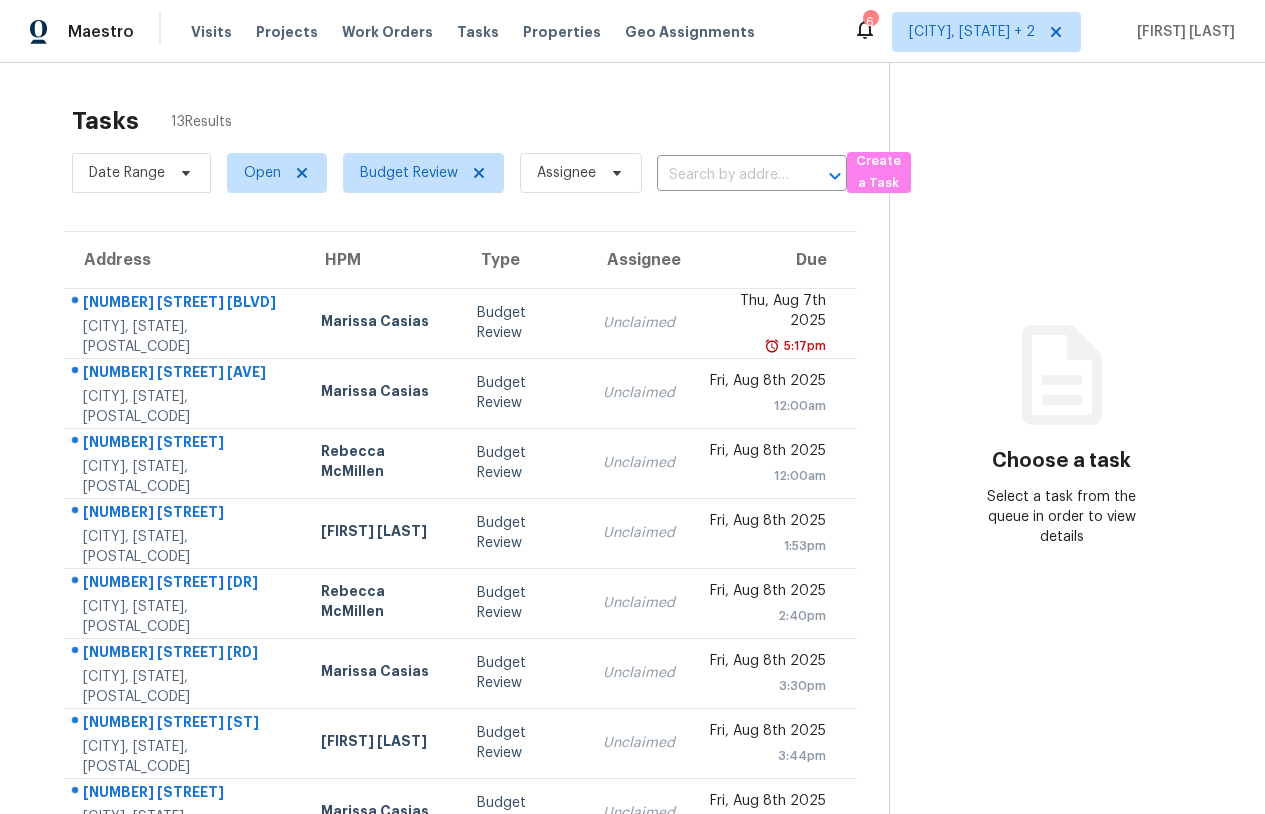 scroll, scrollTop: 0, scrollLeft: 0, axis: both 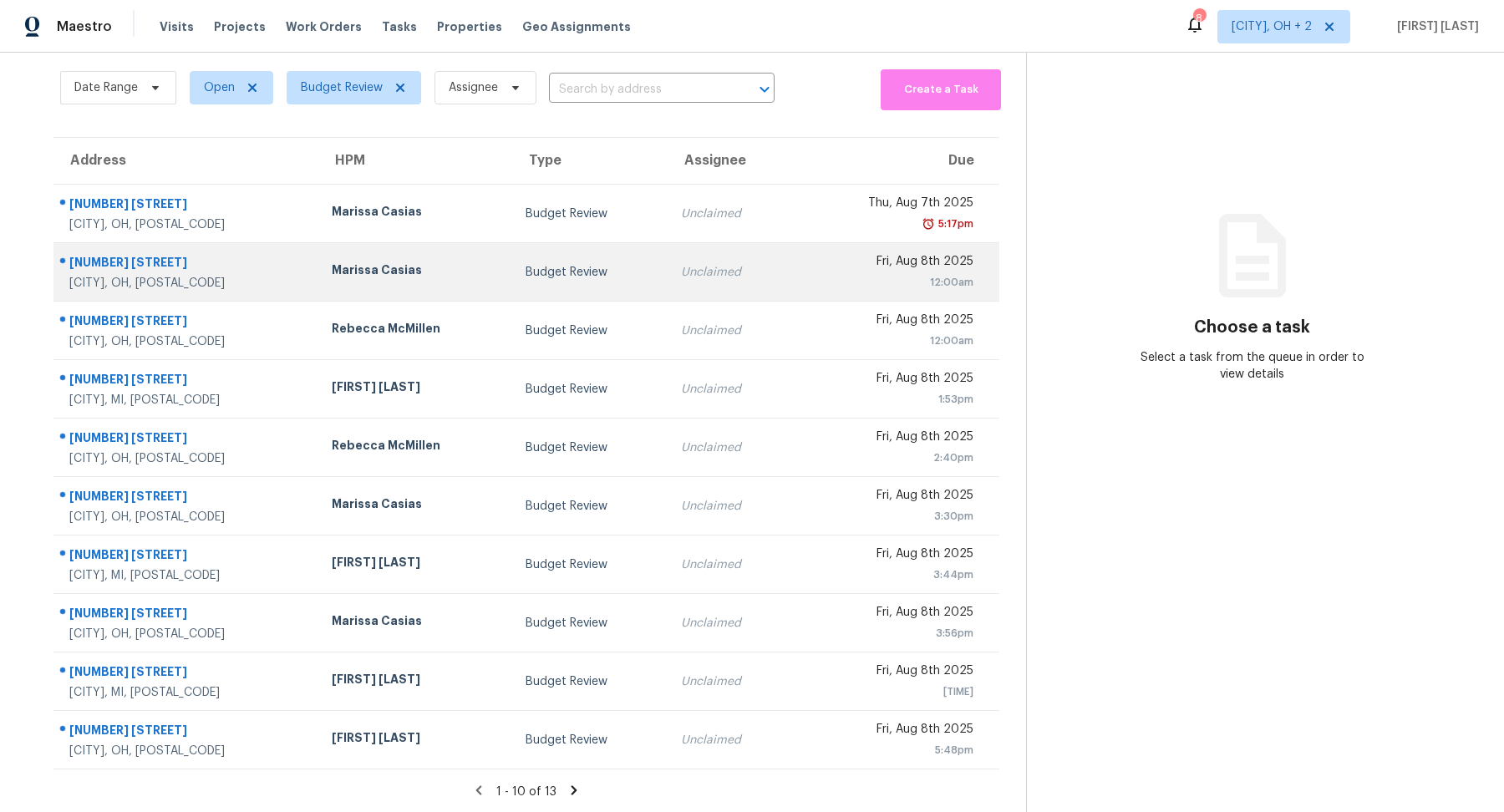 click on "[CITY], [STATE], [POSTAL_CODE]" at bounding box center (187, 283) 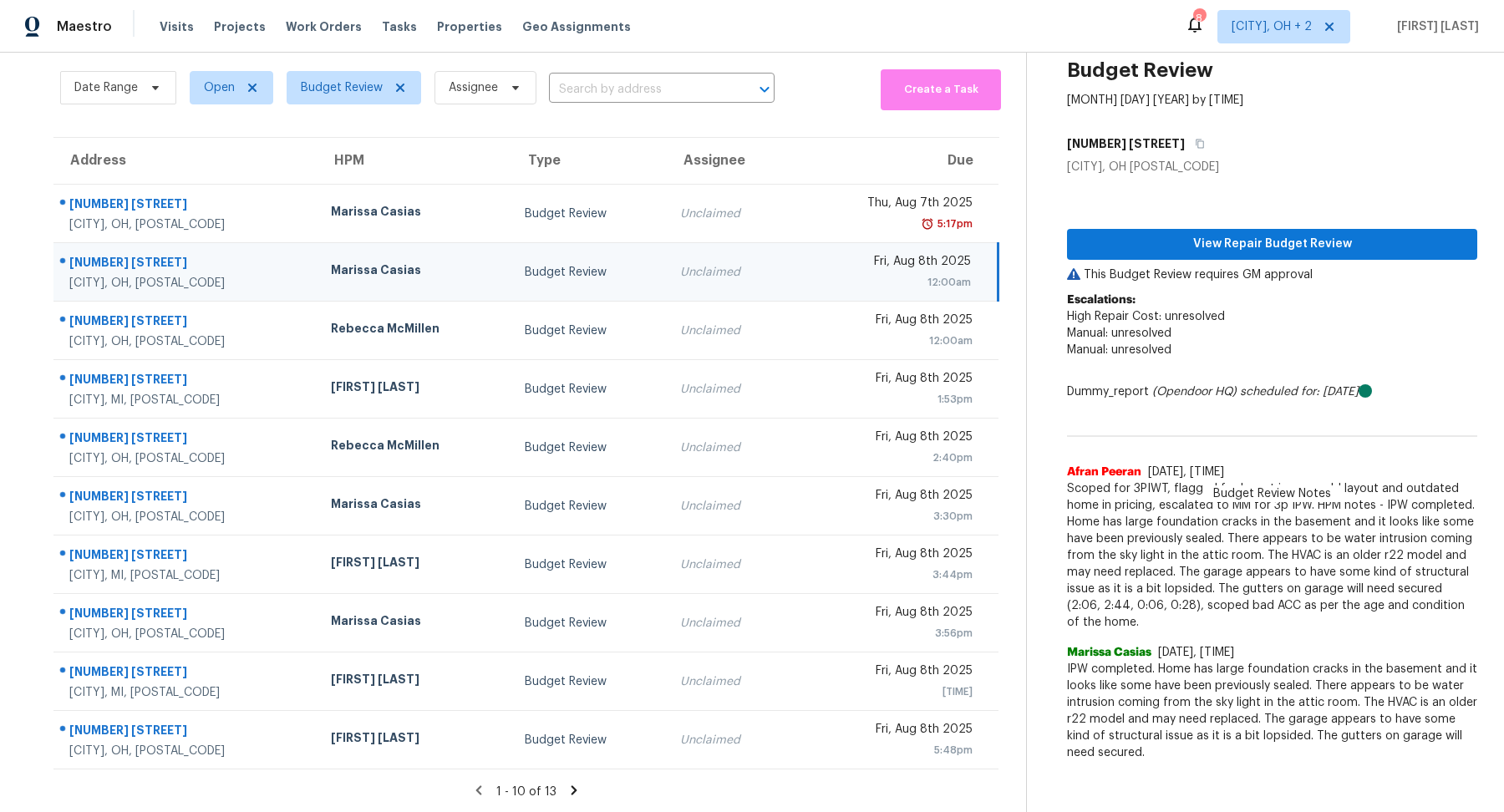 click 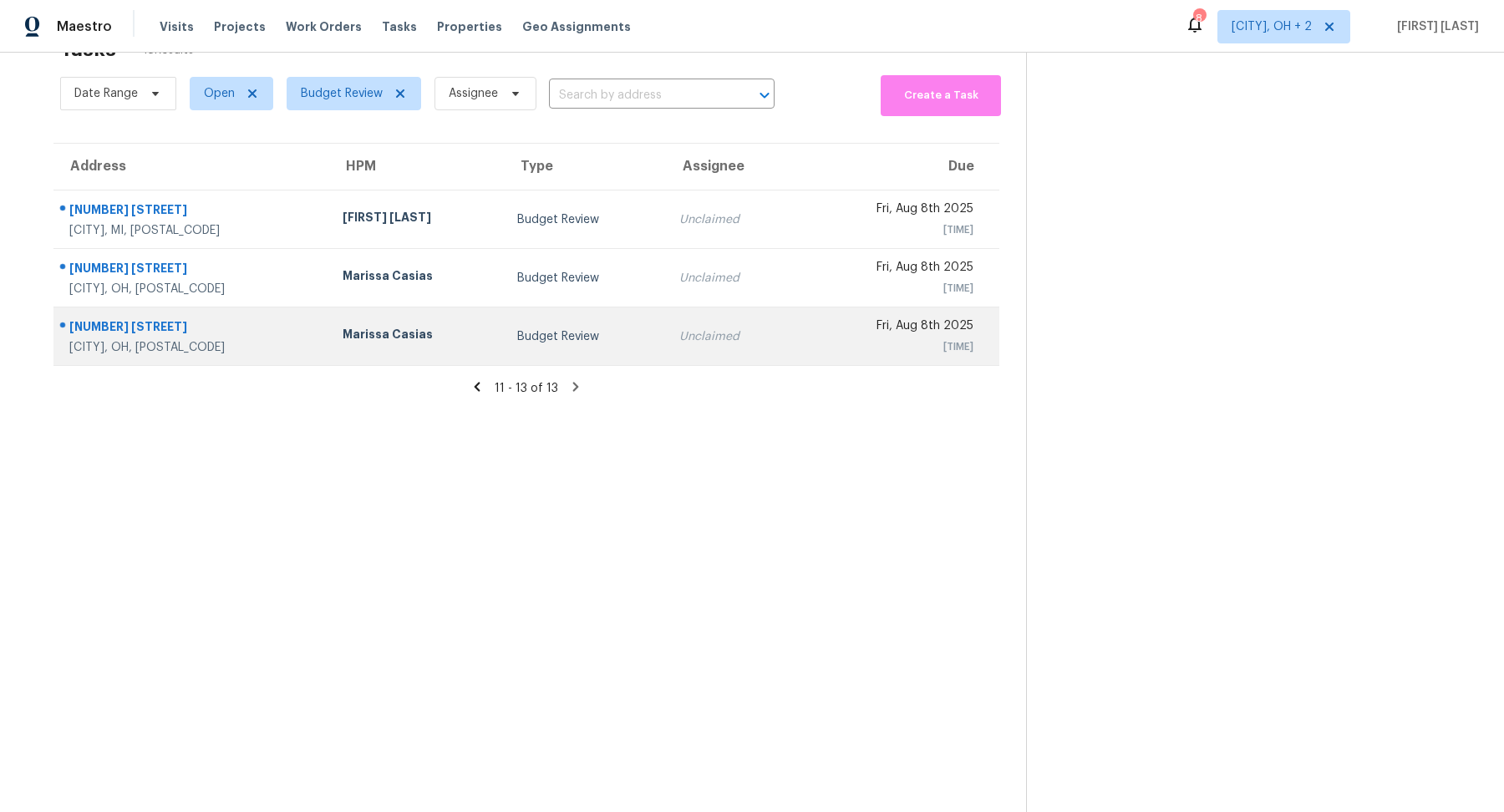 click on "[CITY], [STATE], [POSTAL_CODE]" at bounding box center (192, 348) 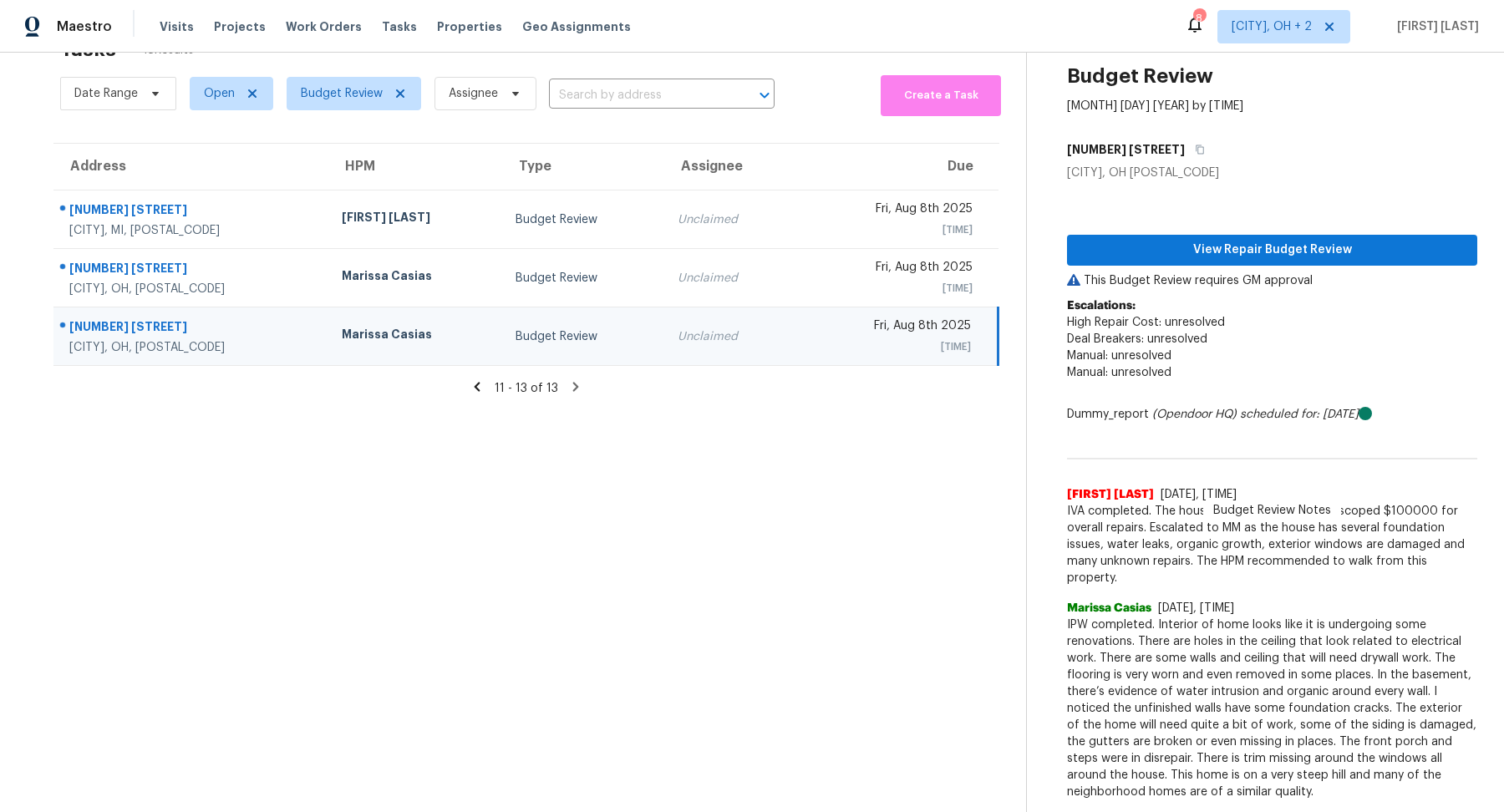 click 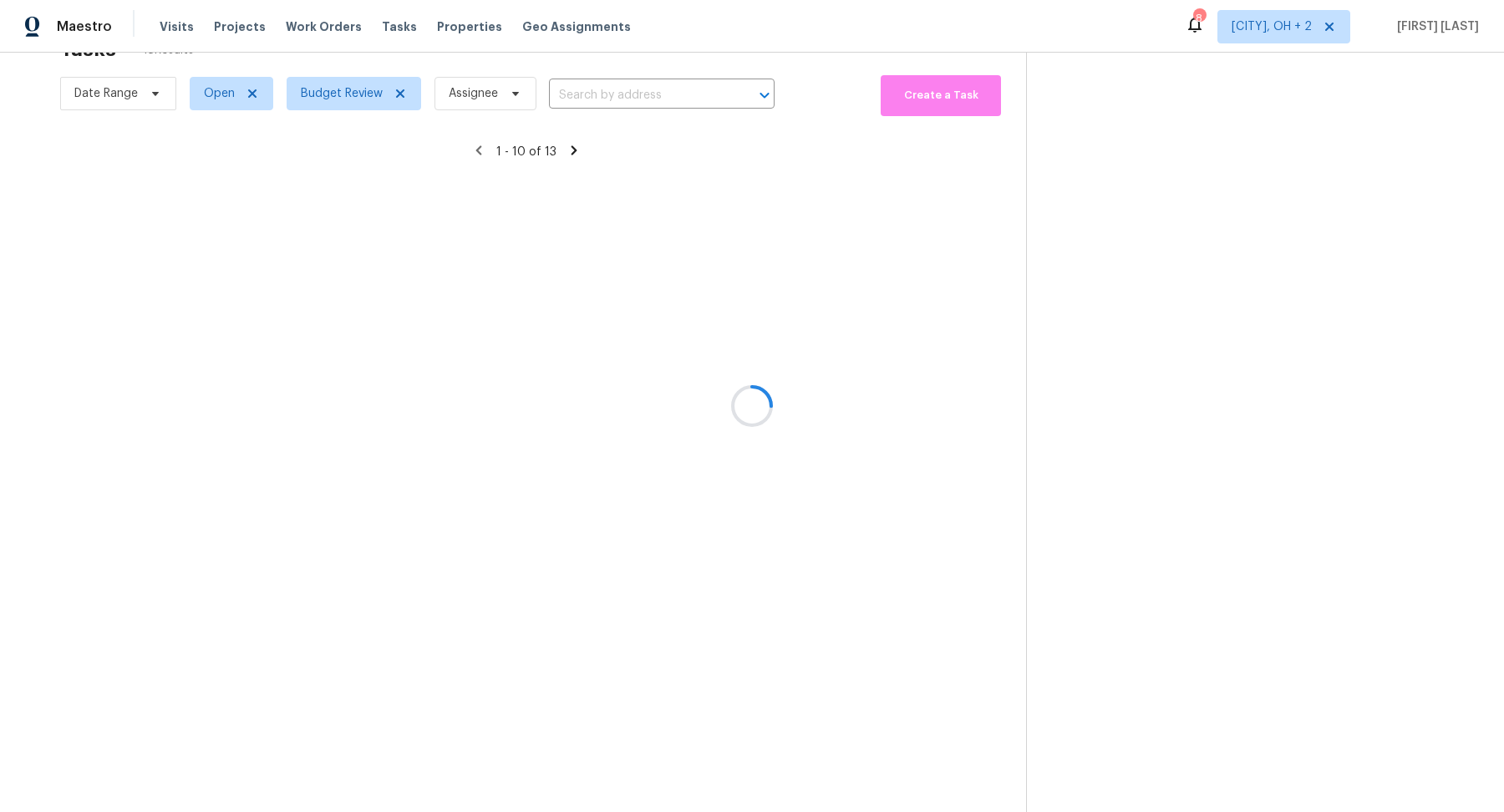 scroll, scrollTop: 58, scrollLeft: 0, axis: vertical 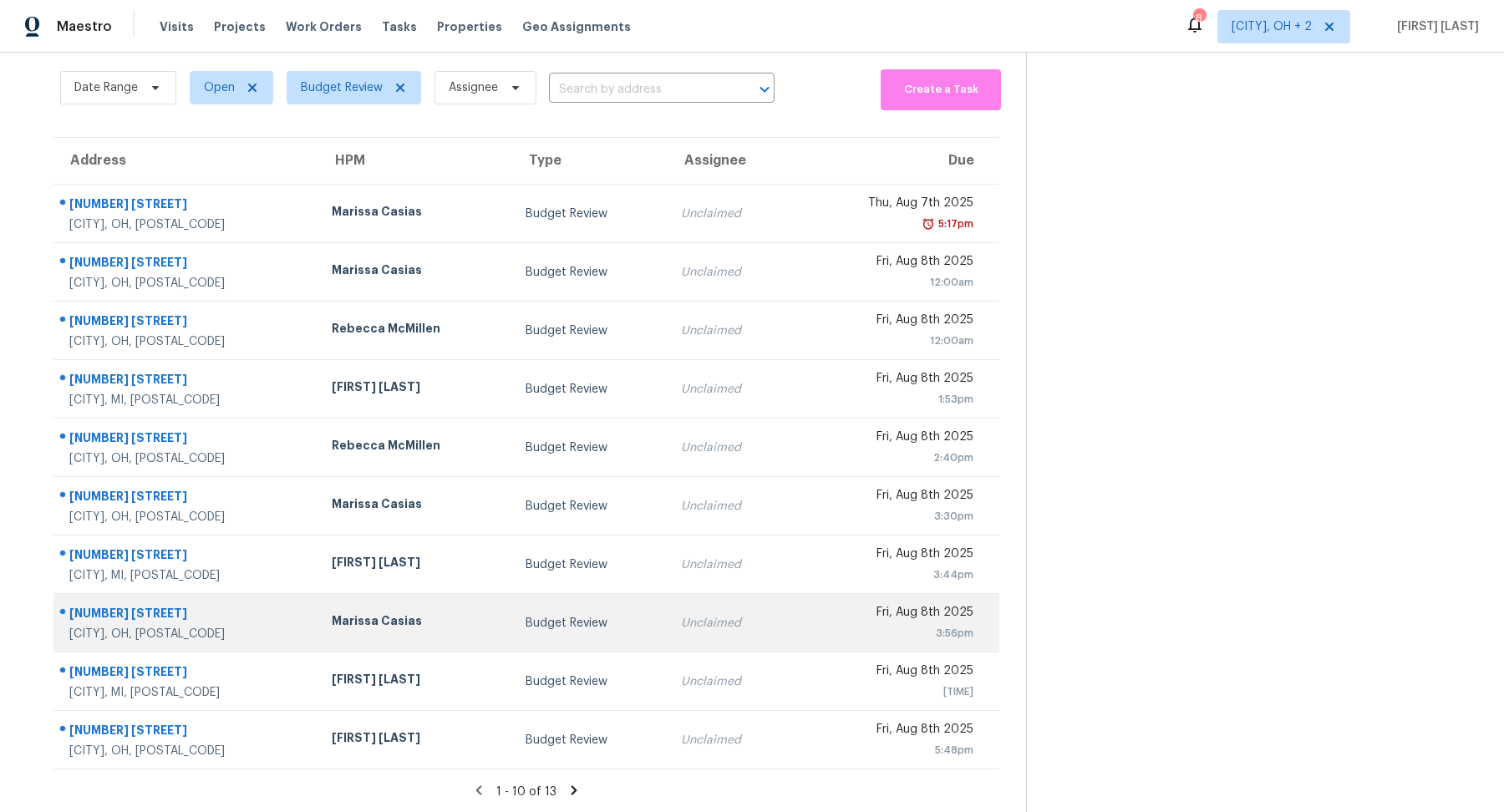click on "[NUMBER] [STREET]" at bounding box center (187, 615) 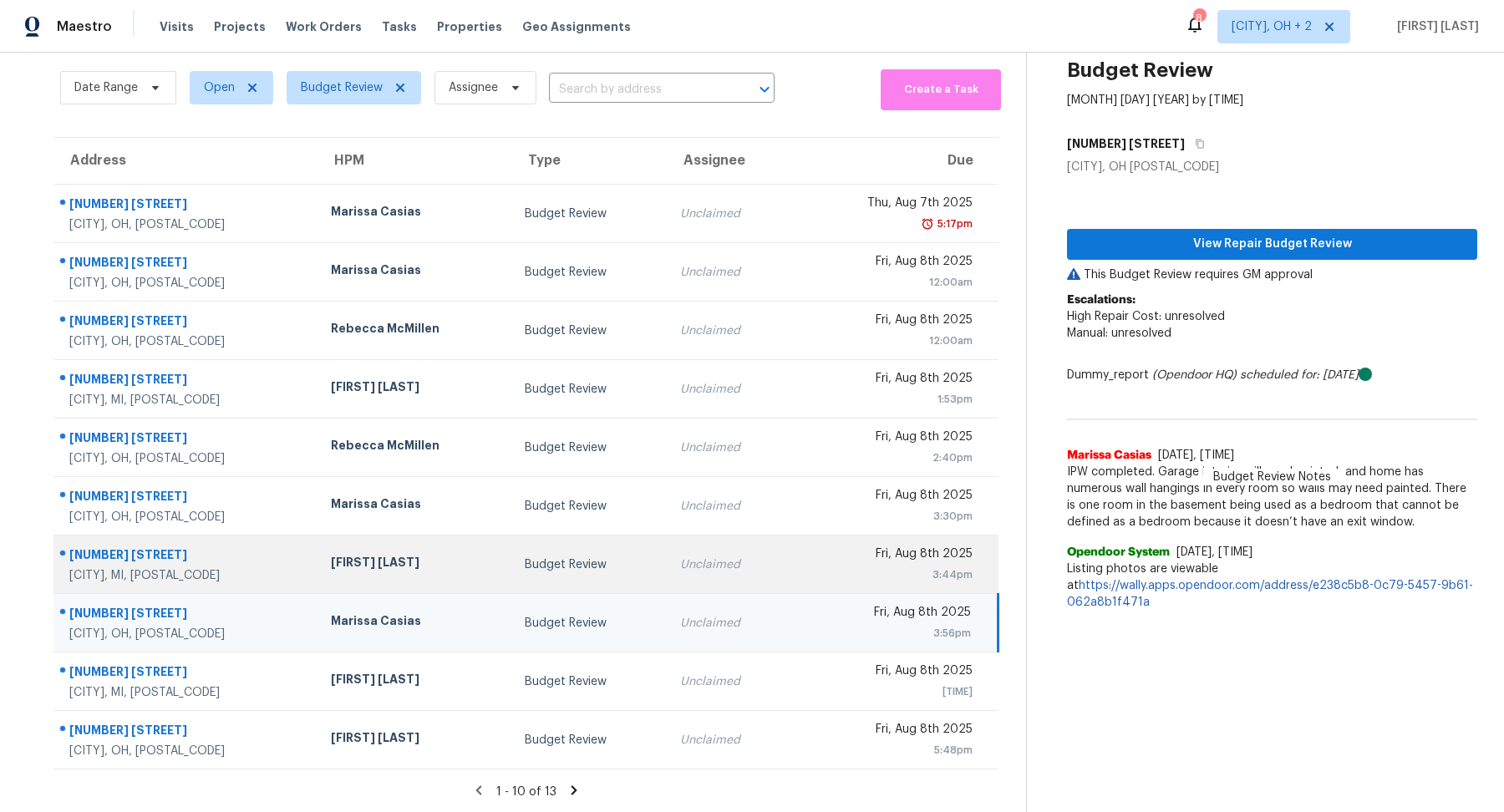 click on "[NUMBER] [STREET]" at bounding box center (186, 556) 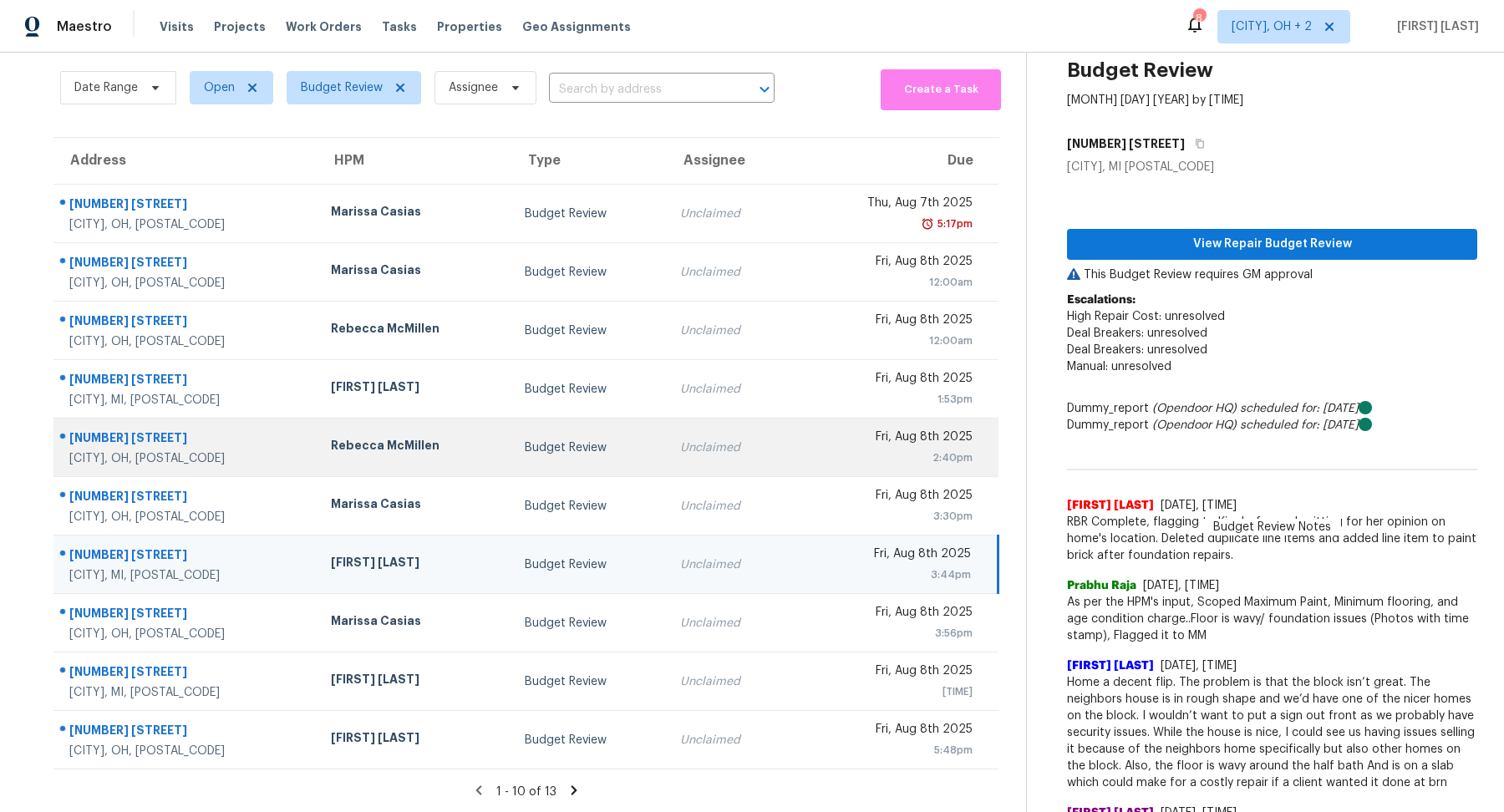click on "29603 Electric Dr" at bounding box center (186, 439) 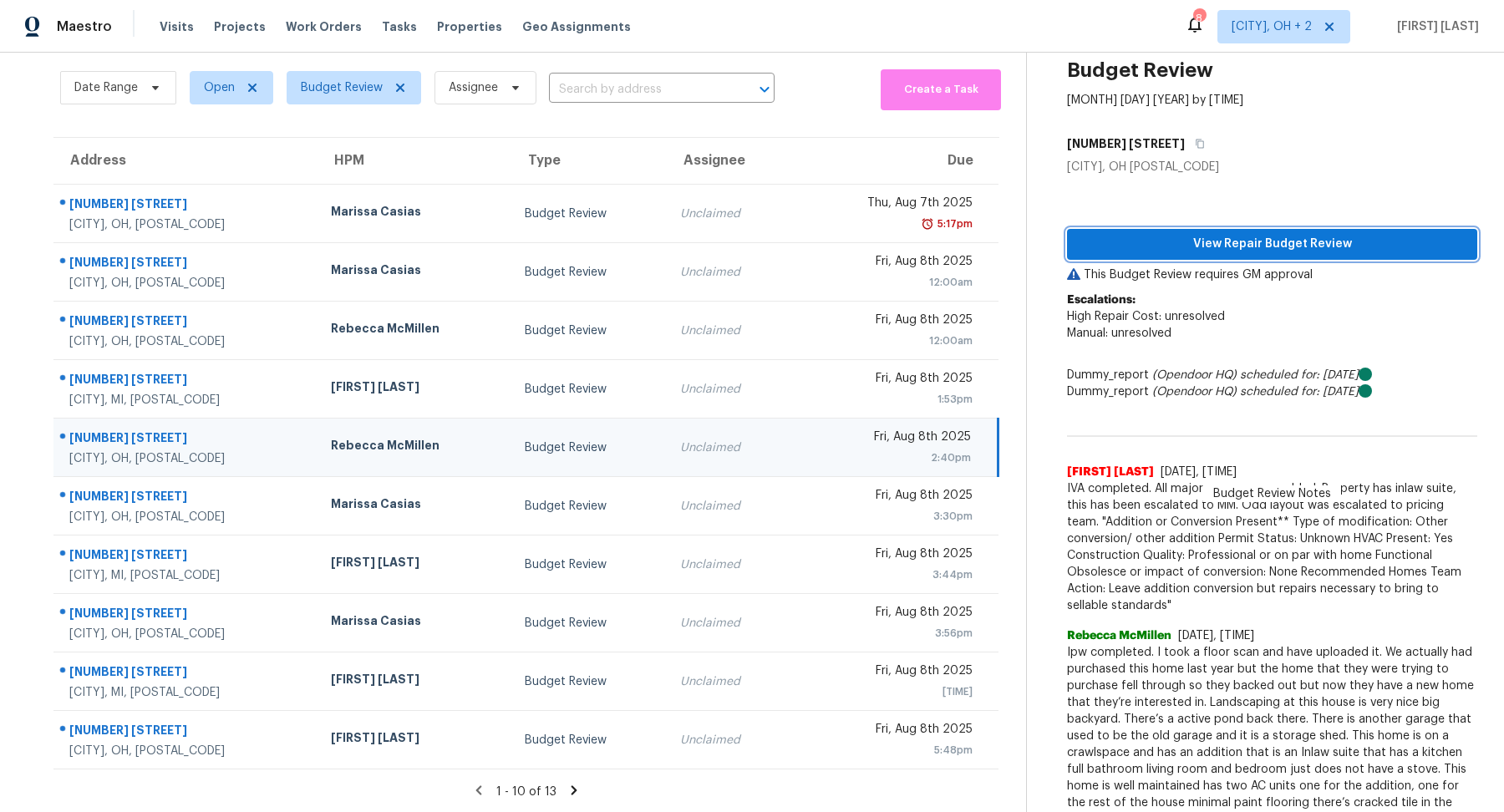 click on "View Repair Budget Review" at bounding box center [1272, 244] 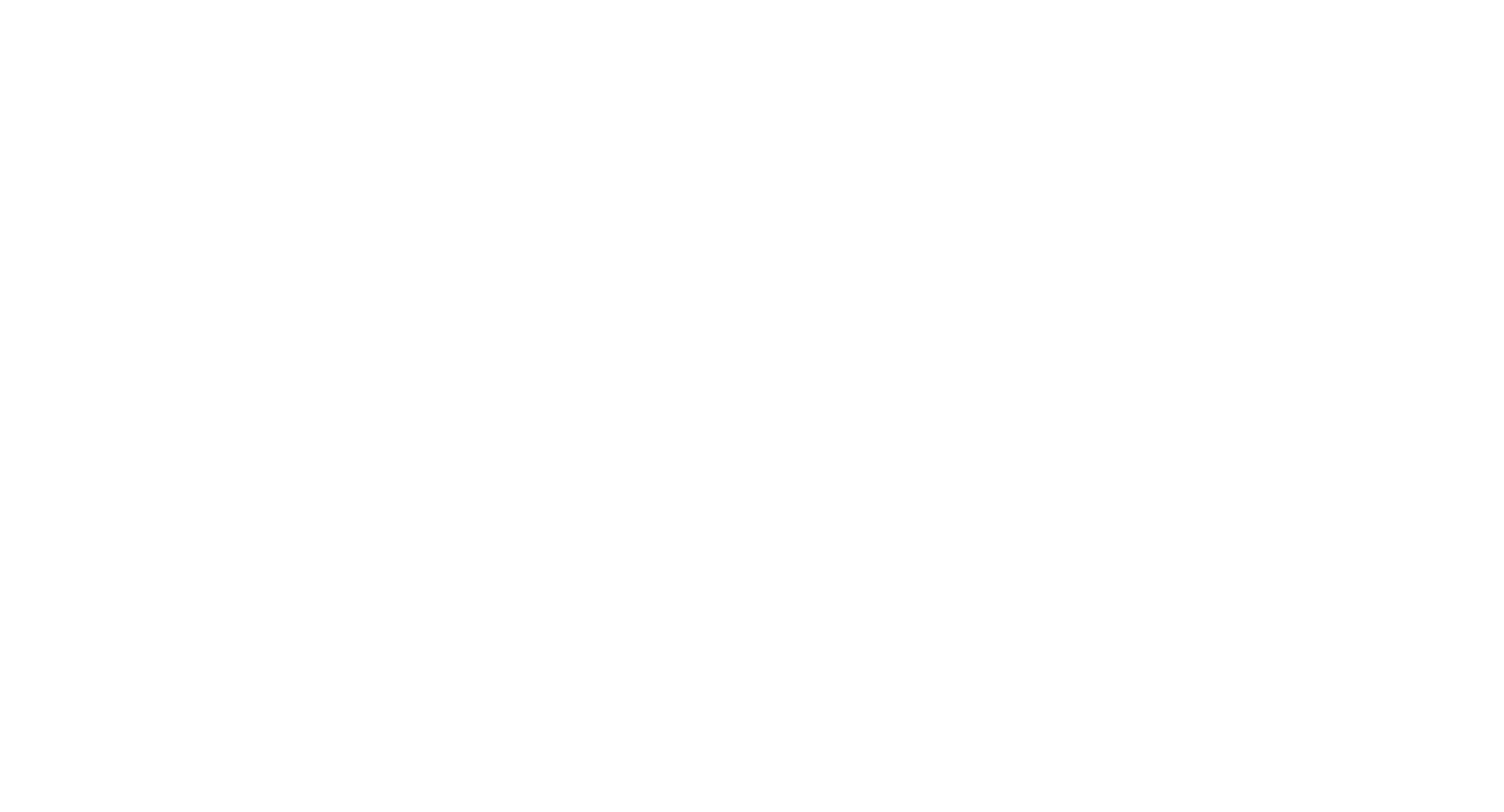 scroll, scrollTop: 0, scrollLeft: 0, axis: both 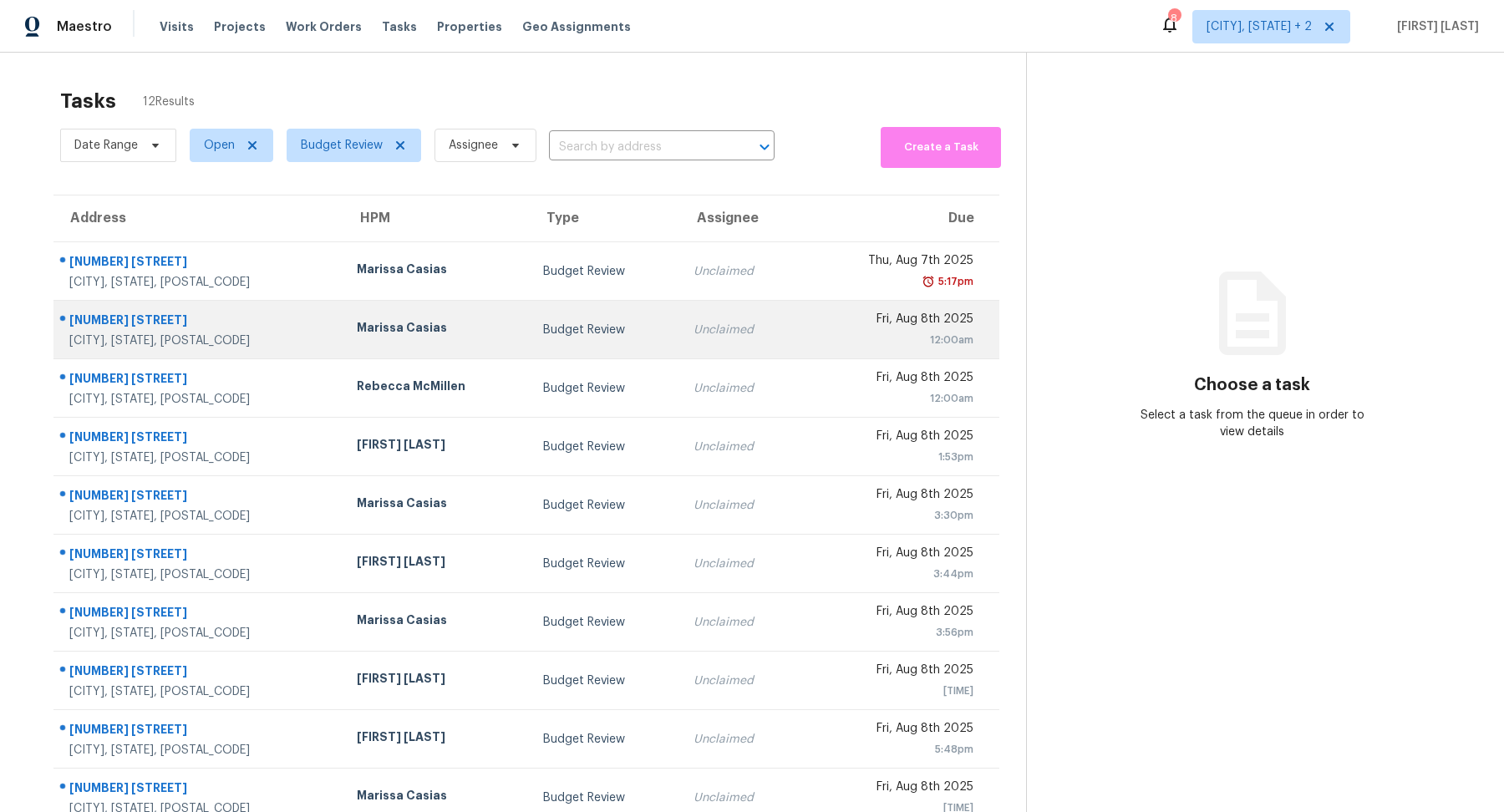 click on "[NUMBER] [STREET]" at bounding box center (200, 322) 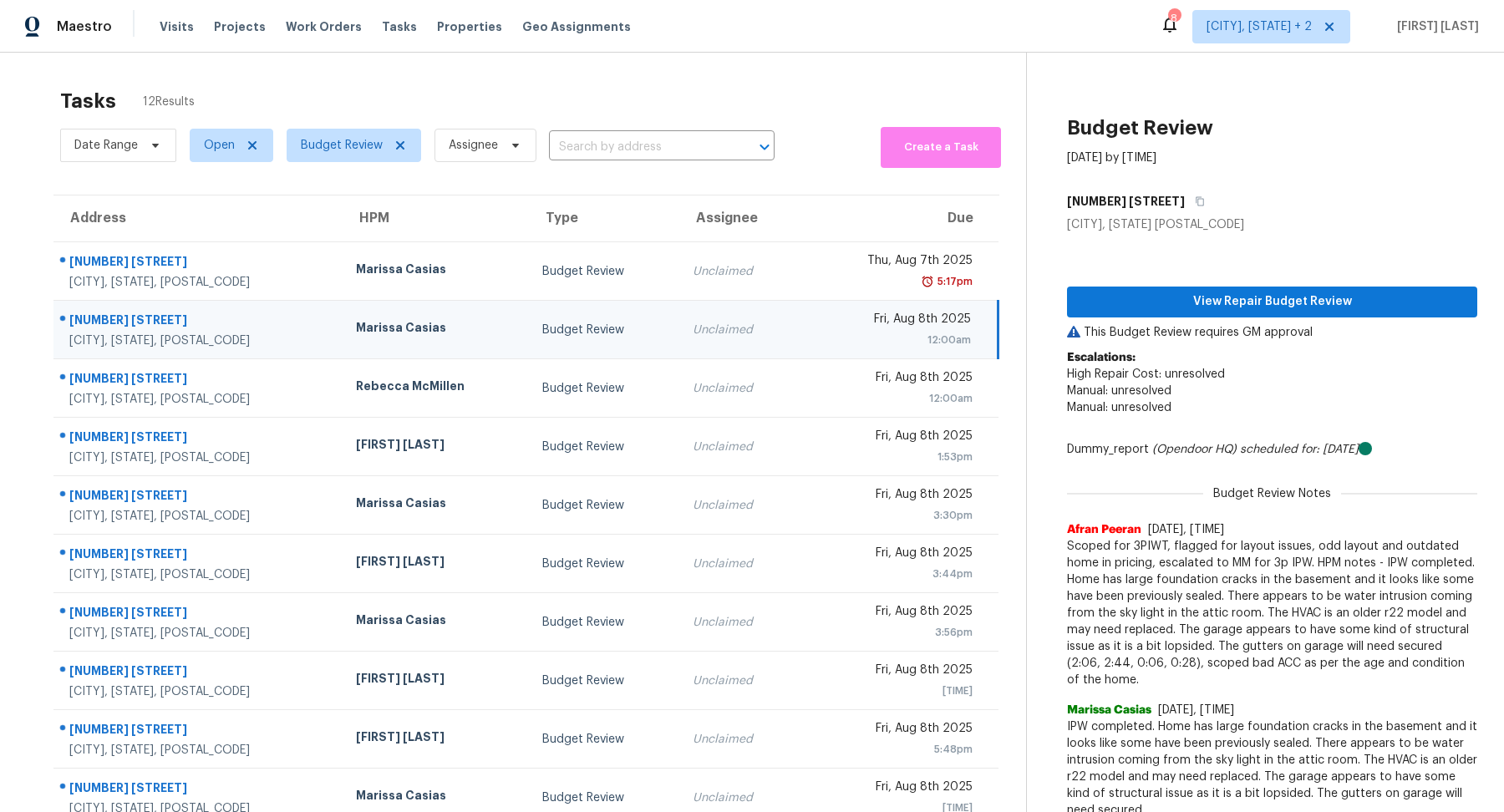 scroll, scrollTop: 58, scrollLeft: 0, axis: vertical 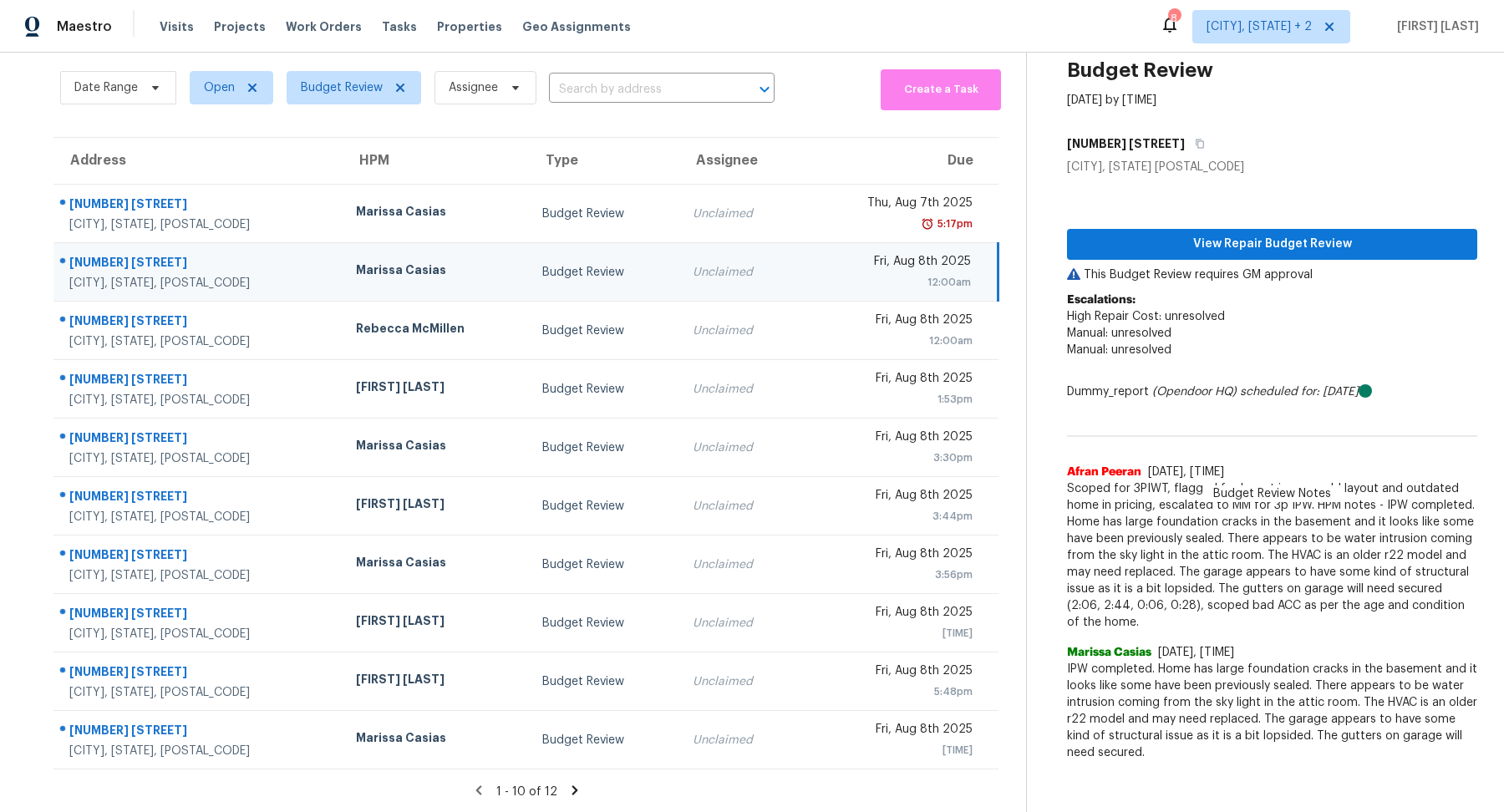 click 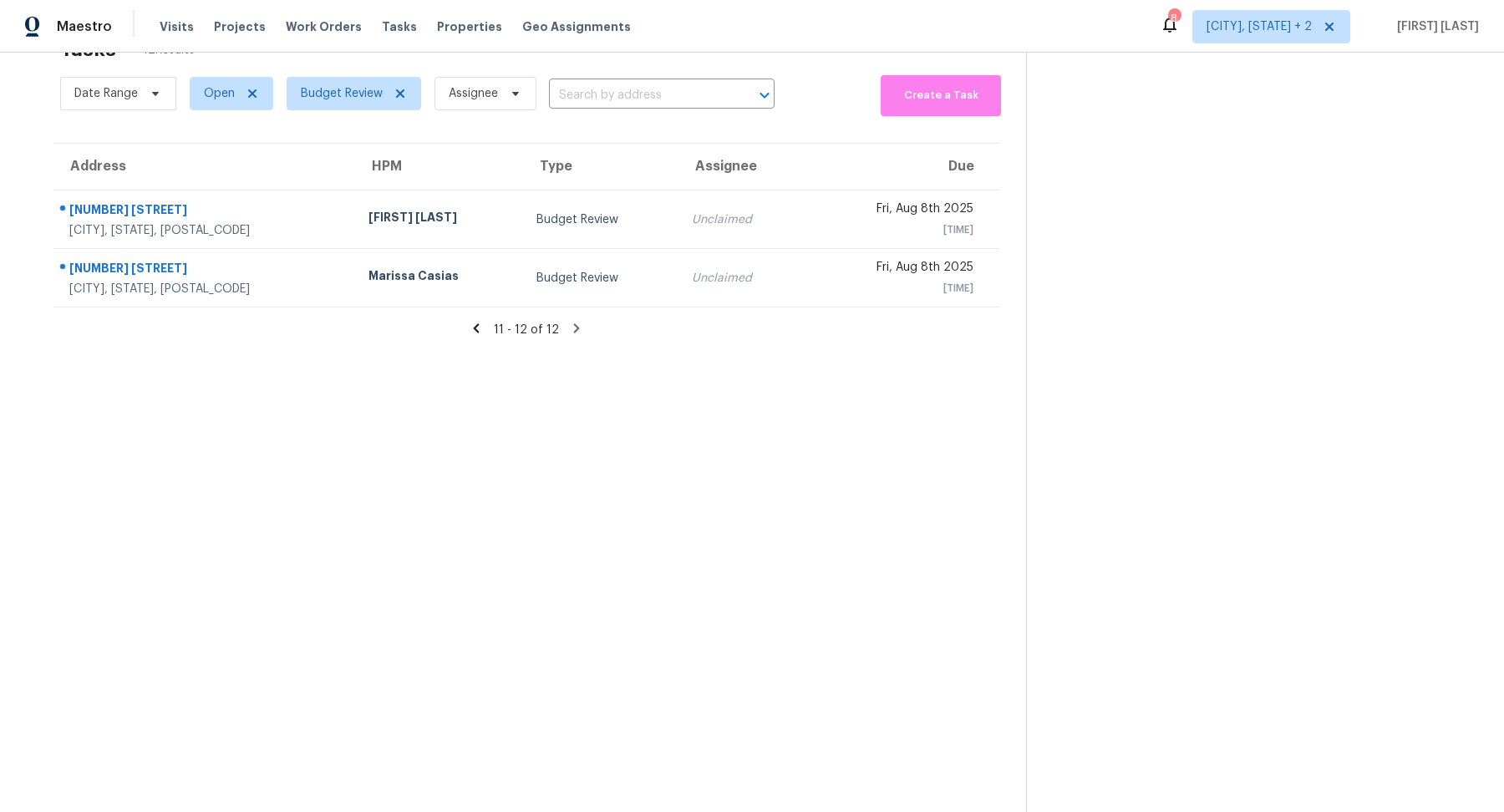 click 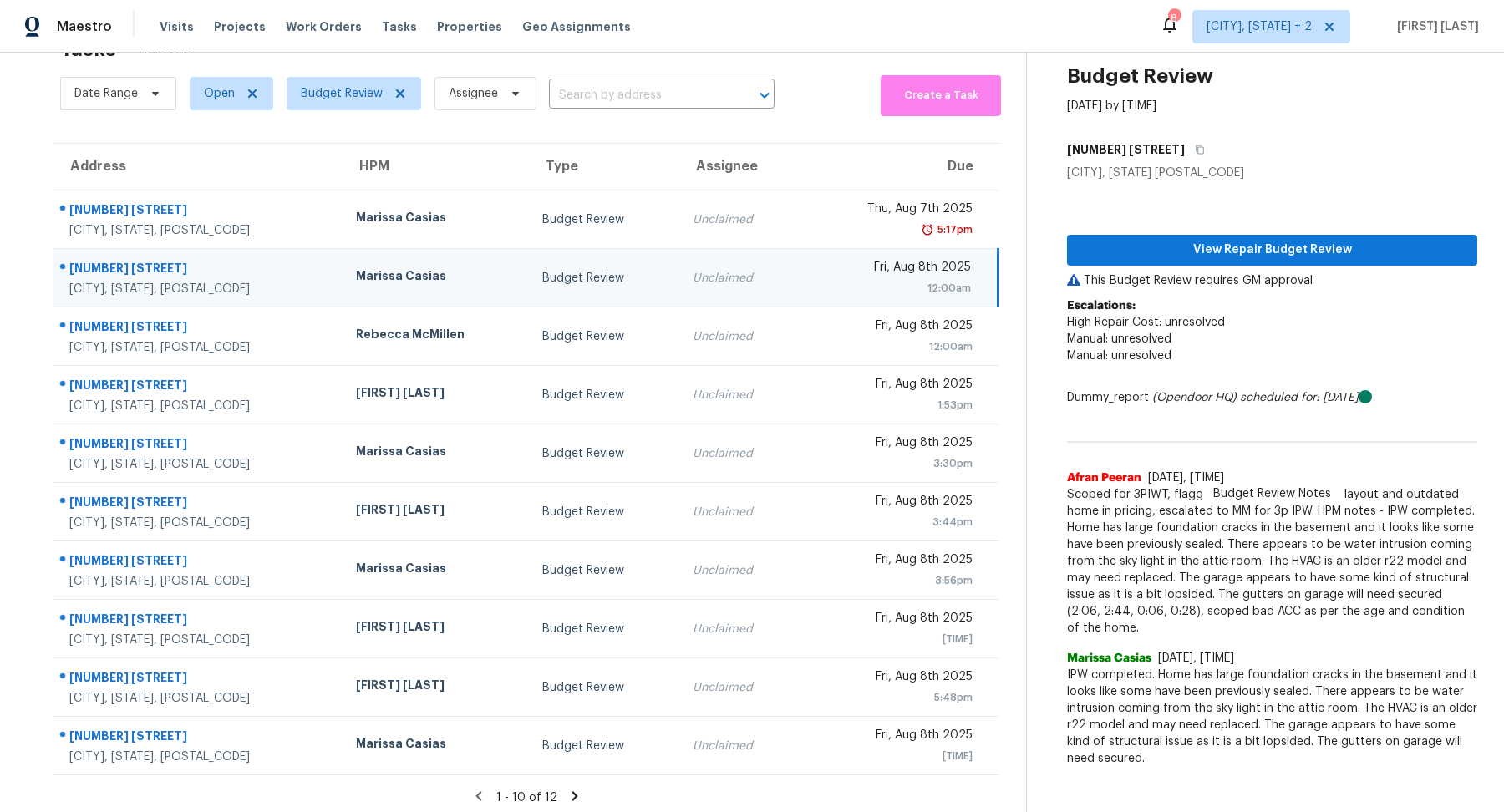 scroll, scrollTop: 58, scrollLeft: 0, axis: vertical 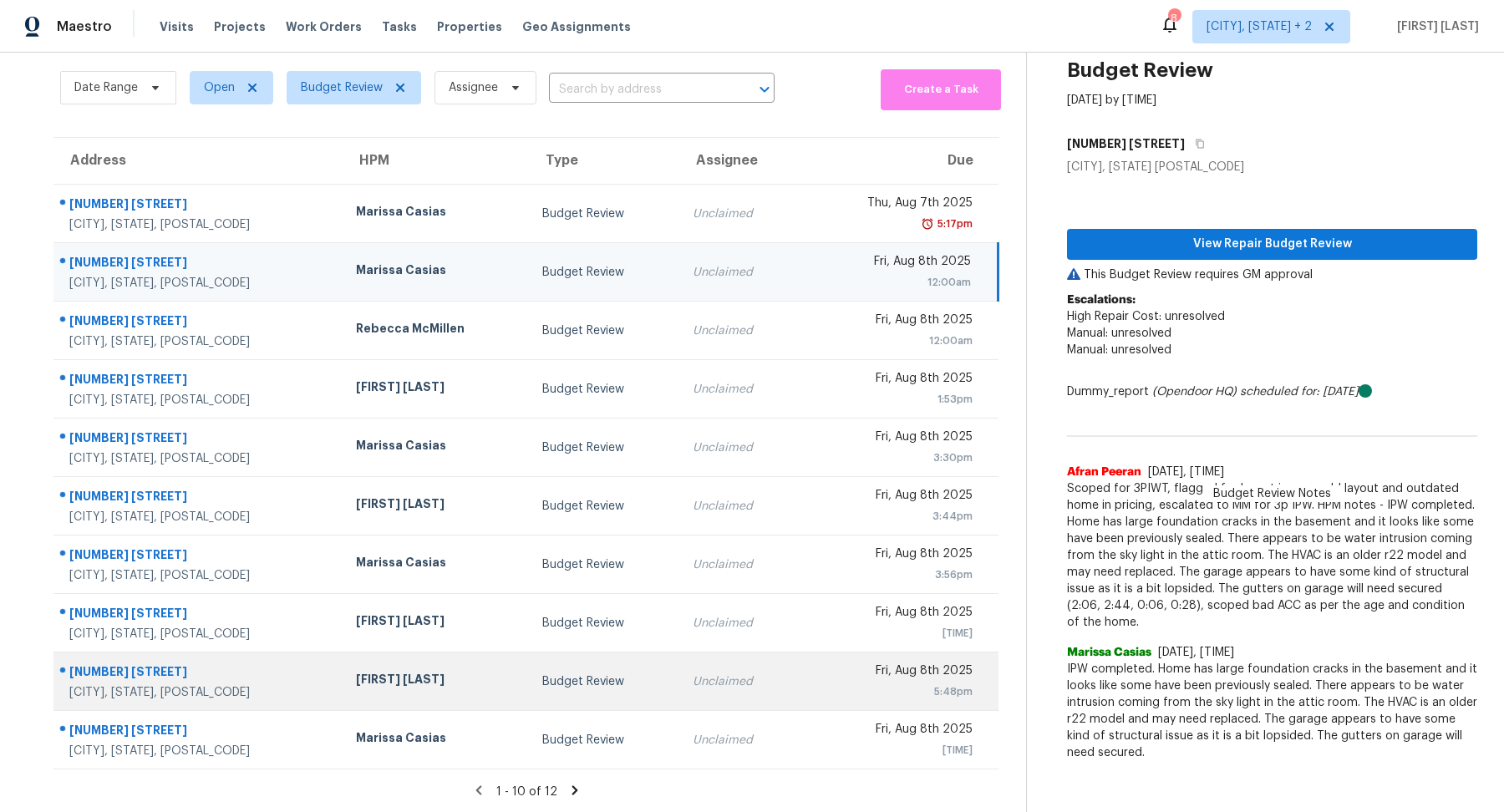 click on "4542 Carrington Way" at bounding box center [199, 673] 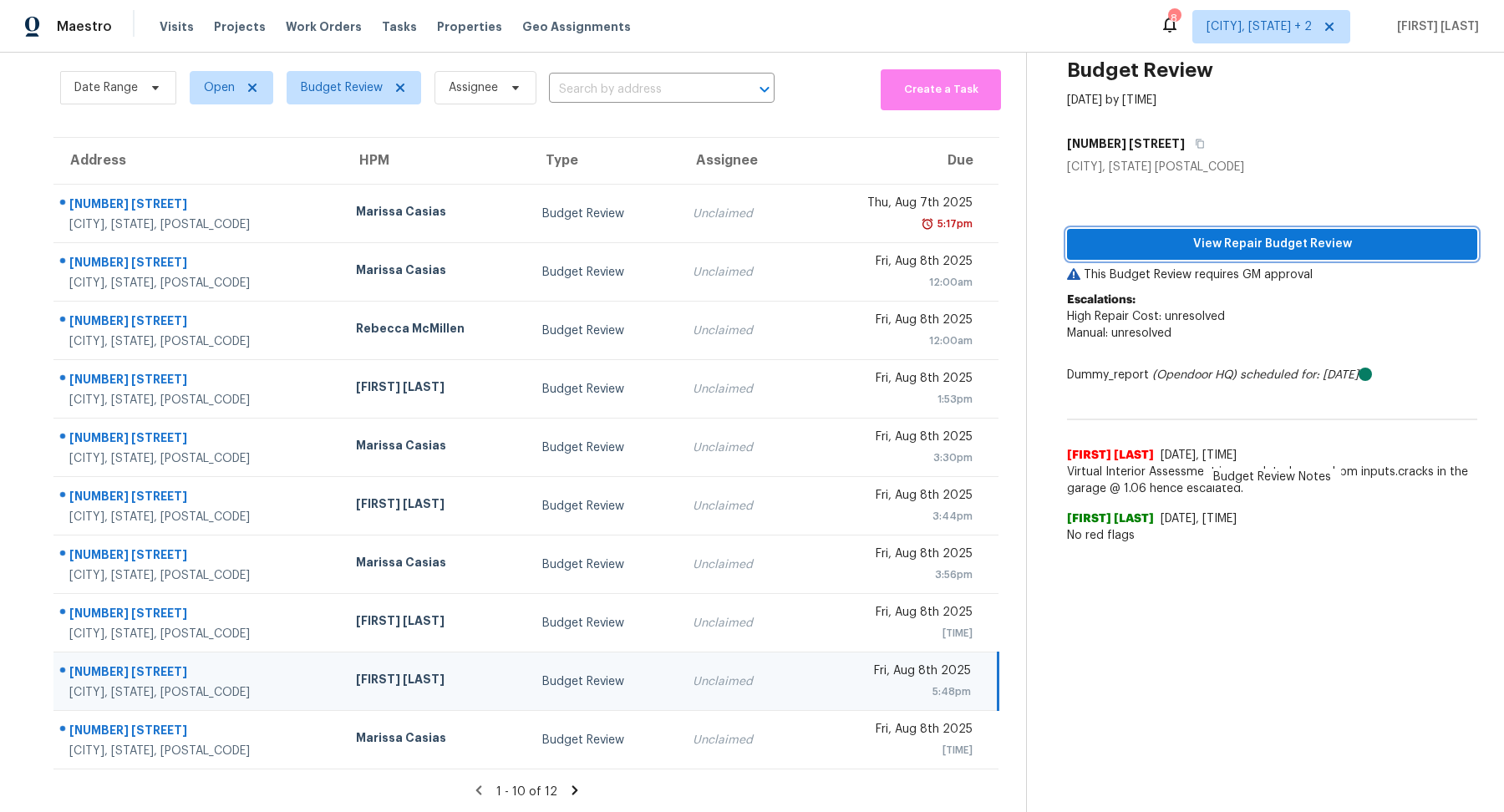 click on "View Repair Budget Review" at bounding box center [1272, 244] 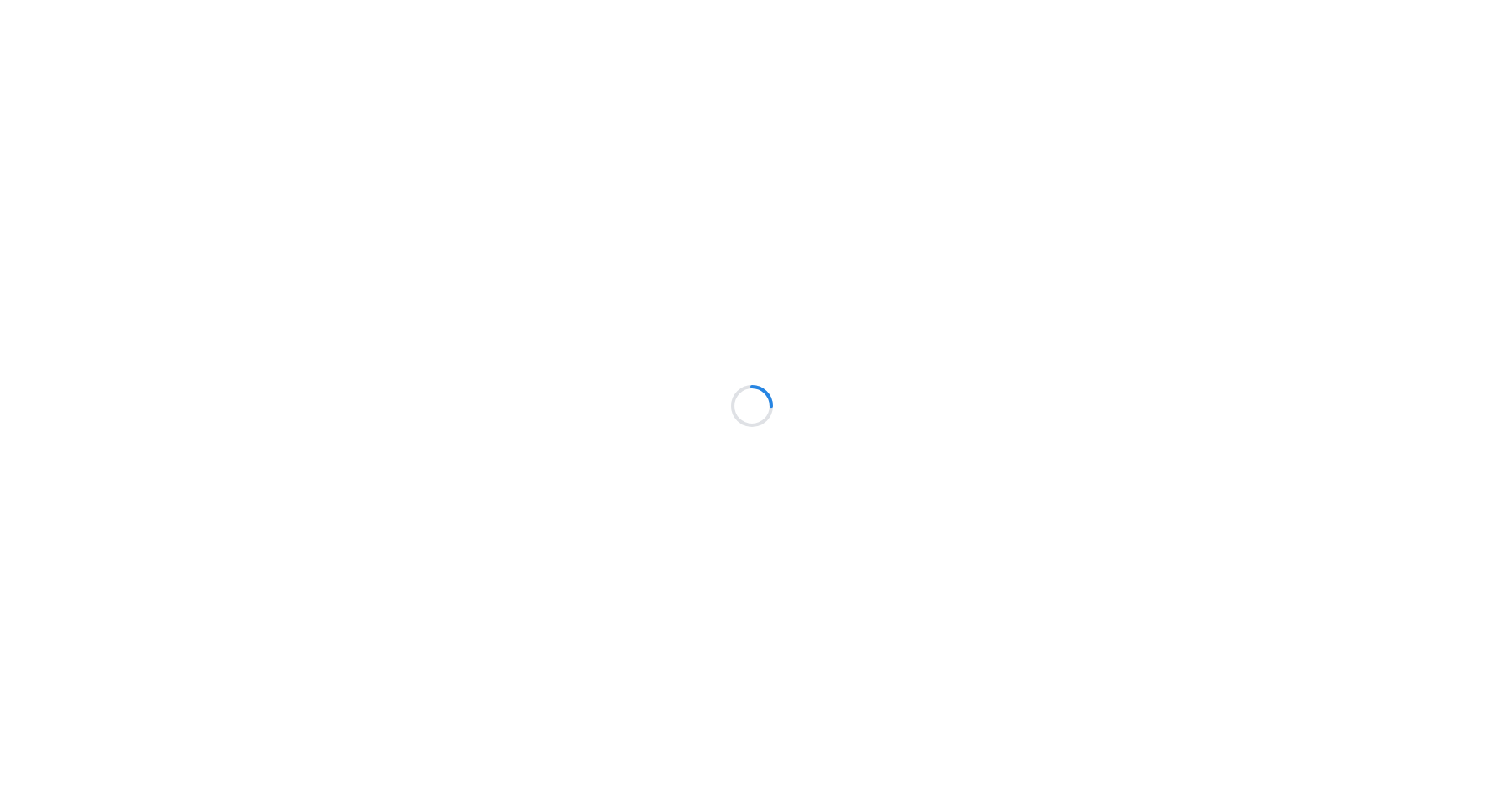 scroll, scrollTop: 0, scrollLeft: 0, axis: both 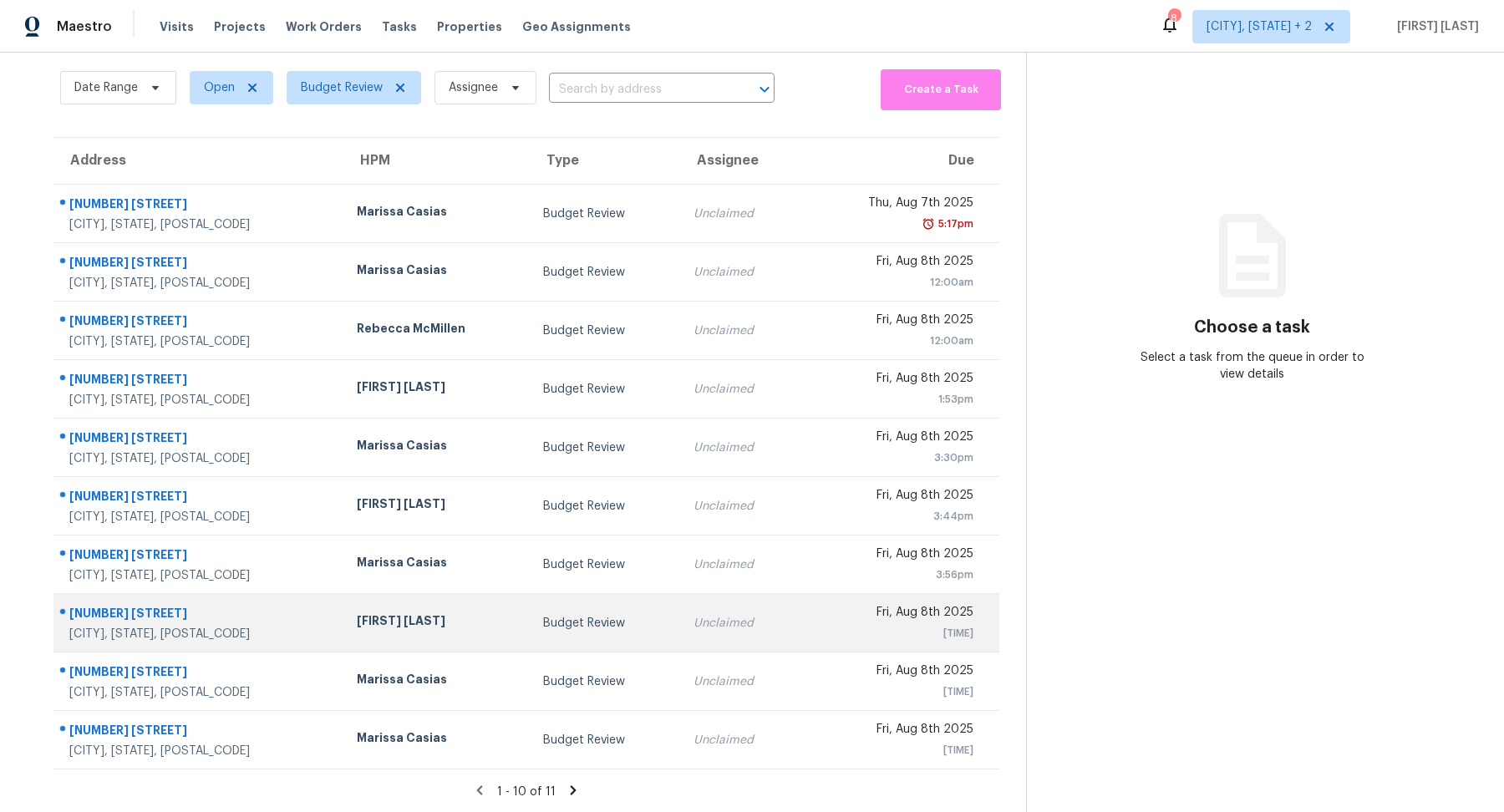 click on "[NUMBER] [STREET]" at bounding box center (200, 615) 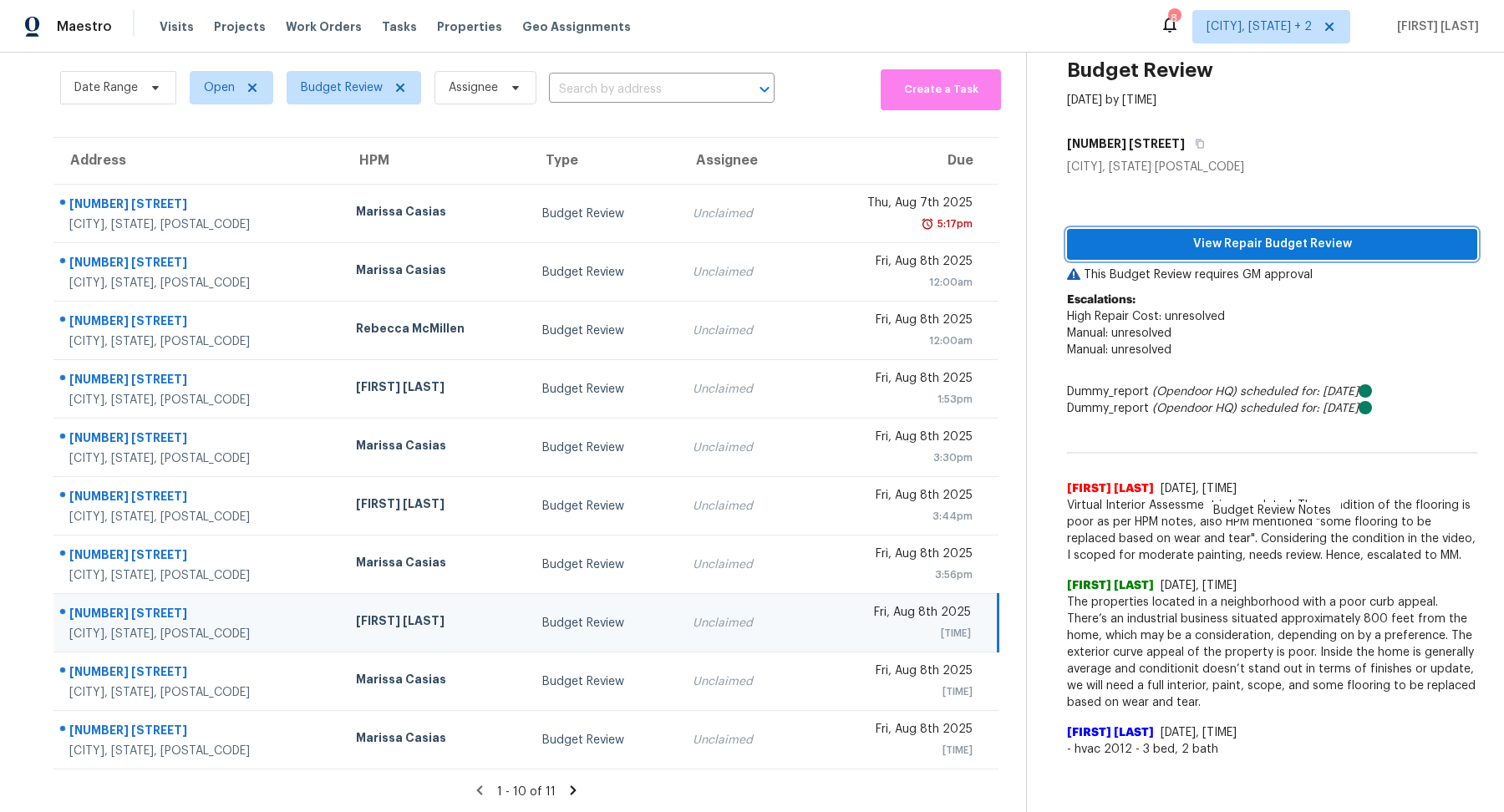 click on "View Repair Budget Review" at bounding box center (1272, 244) 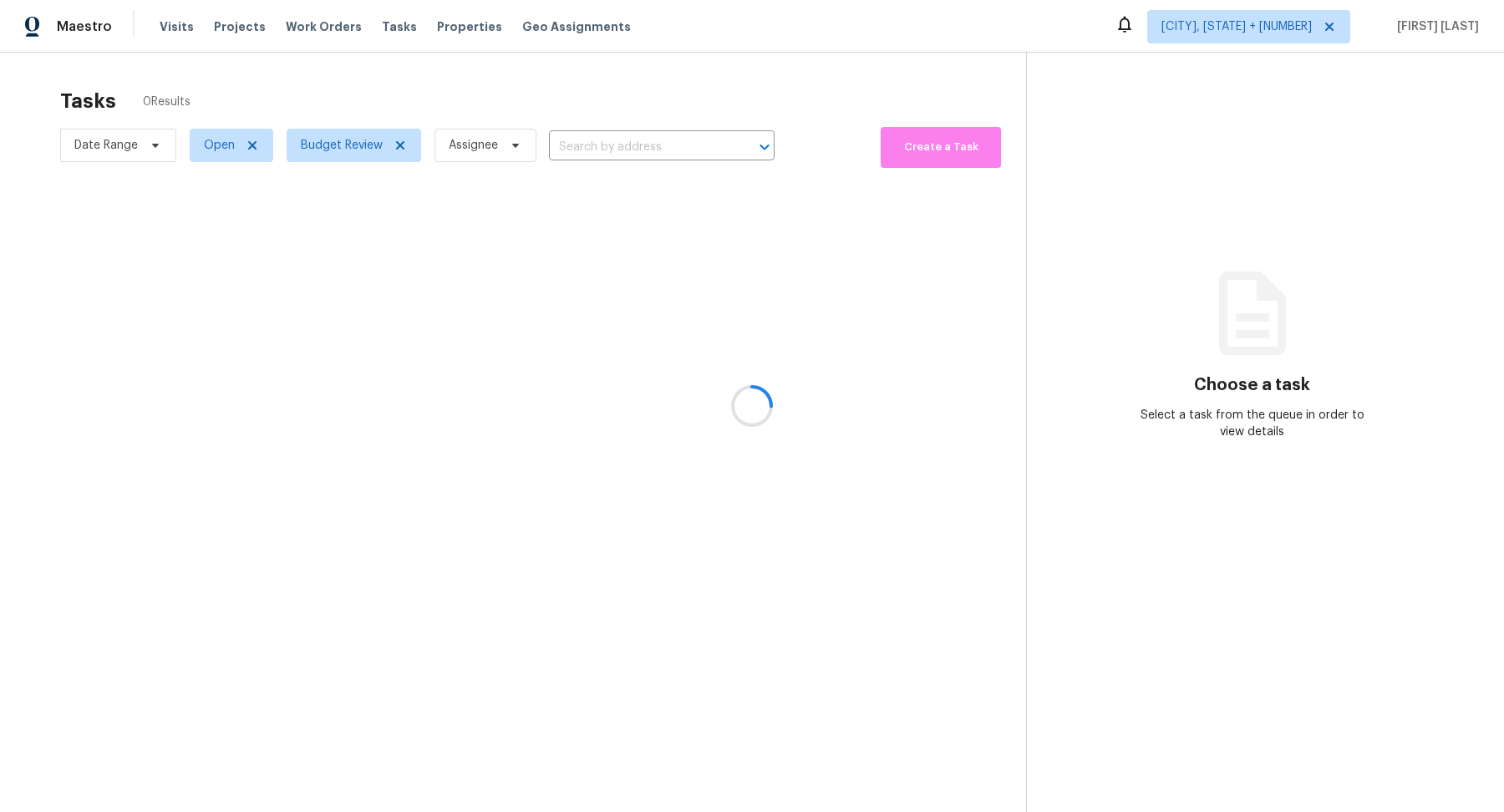 scroll, scrollTop: 0, scrollLeft: 0, axis: both 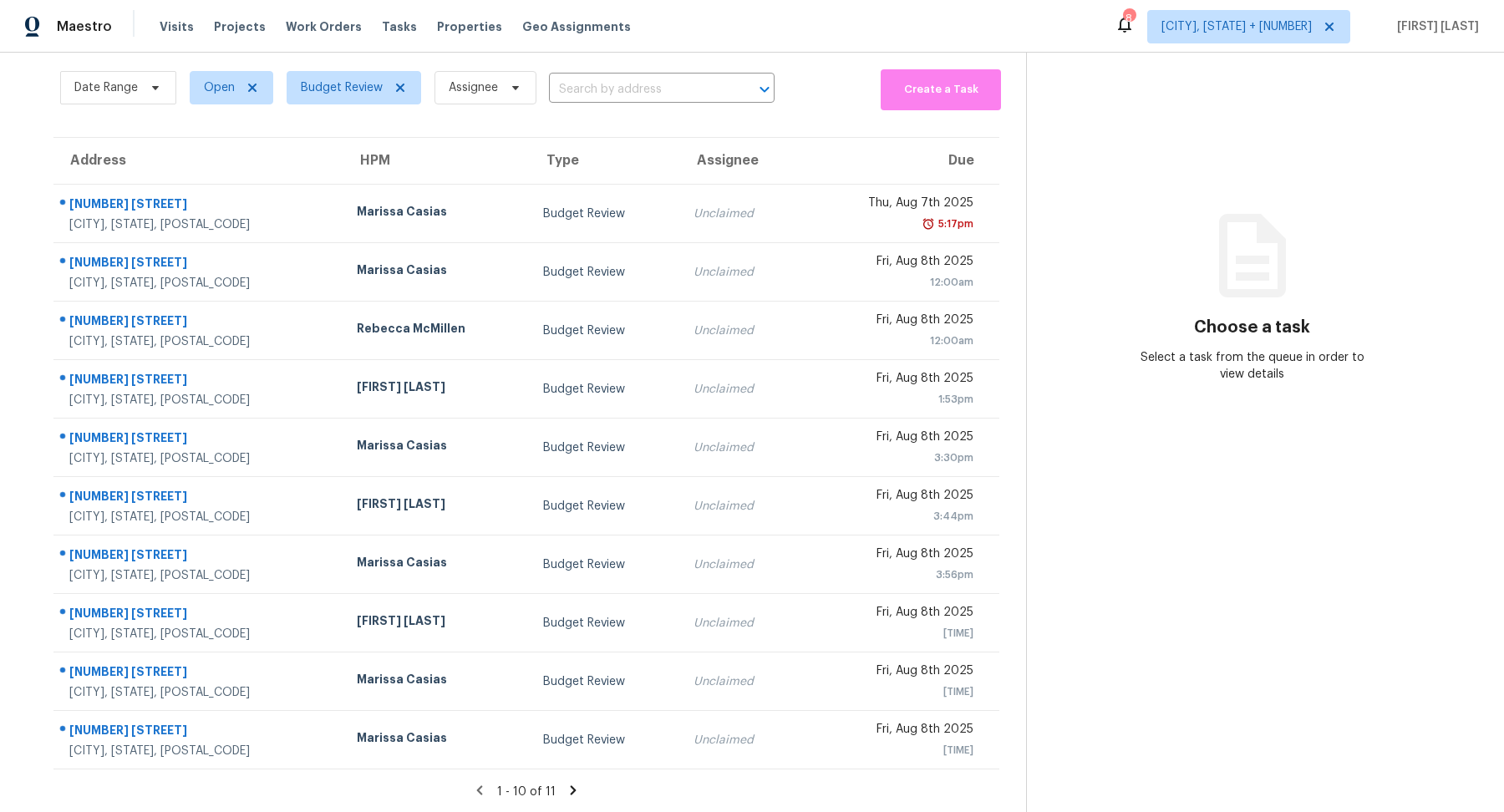 click 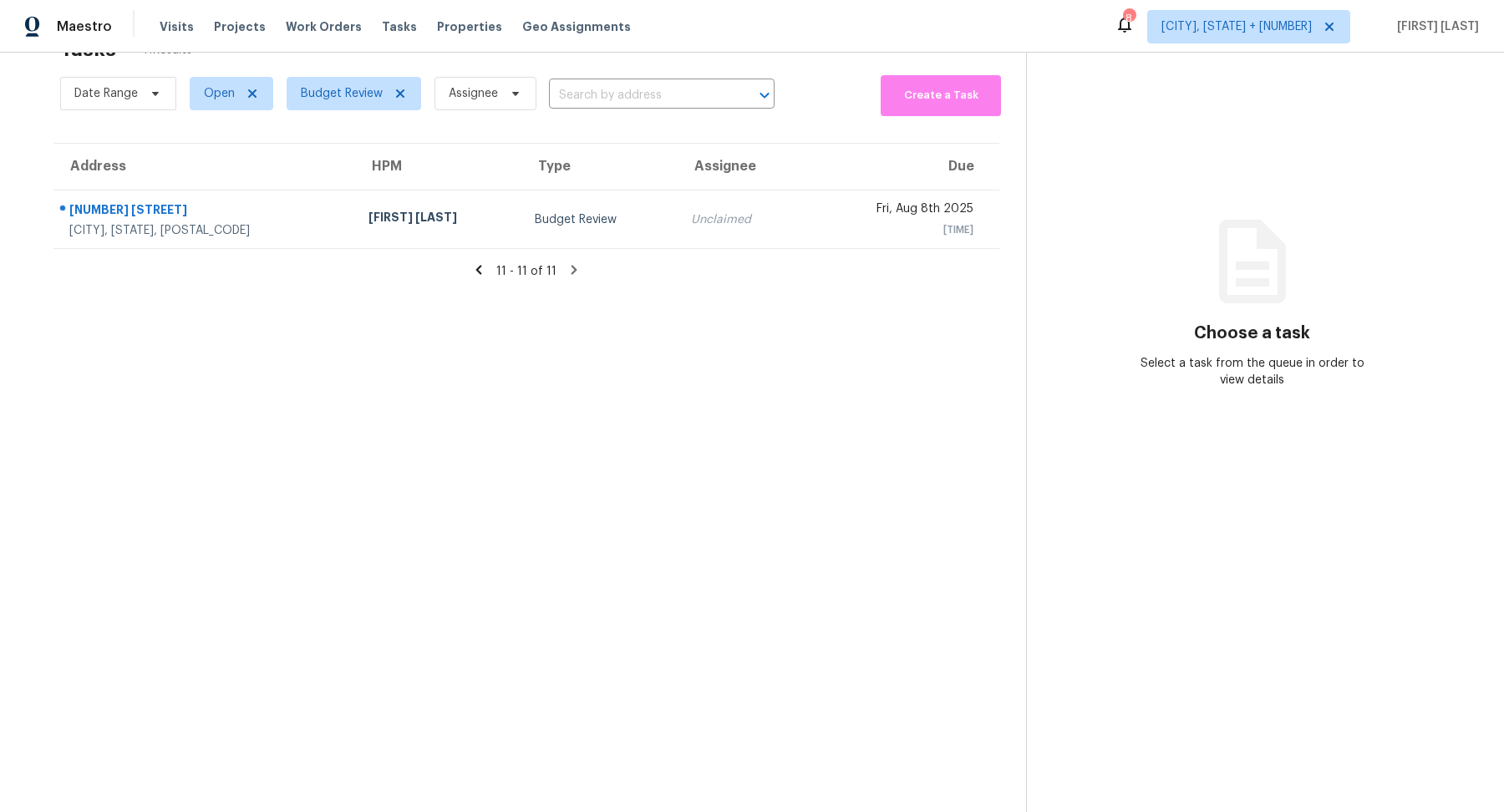 click 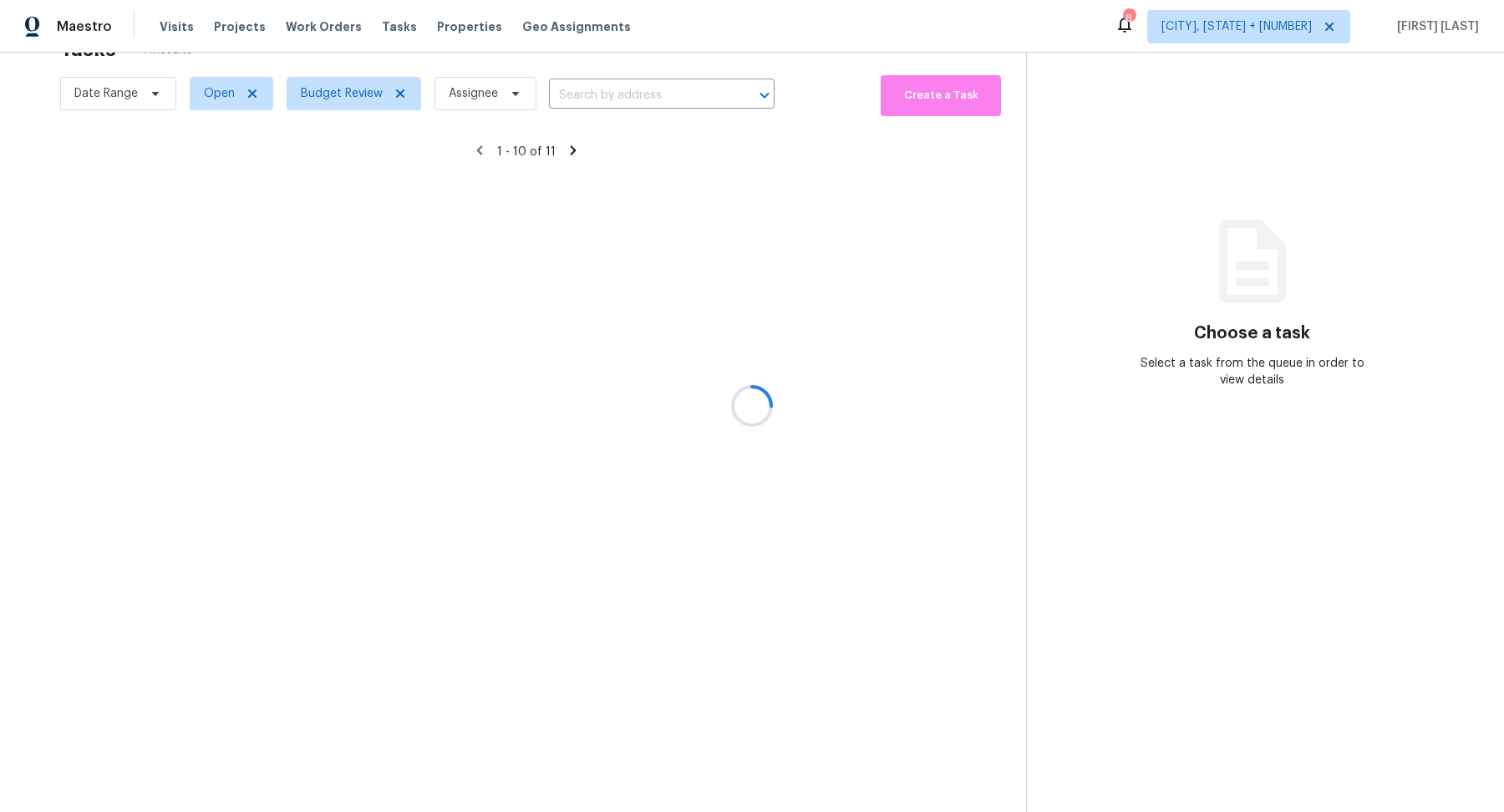 scroll, scrollTop: 58, scrollLeft: 0, axis: vertical 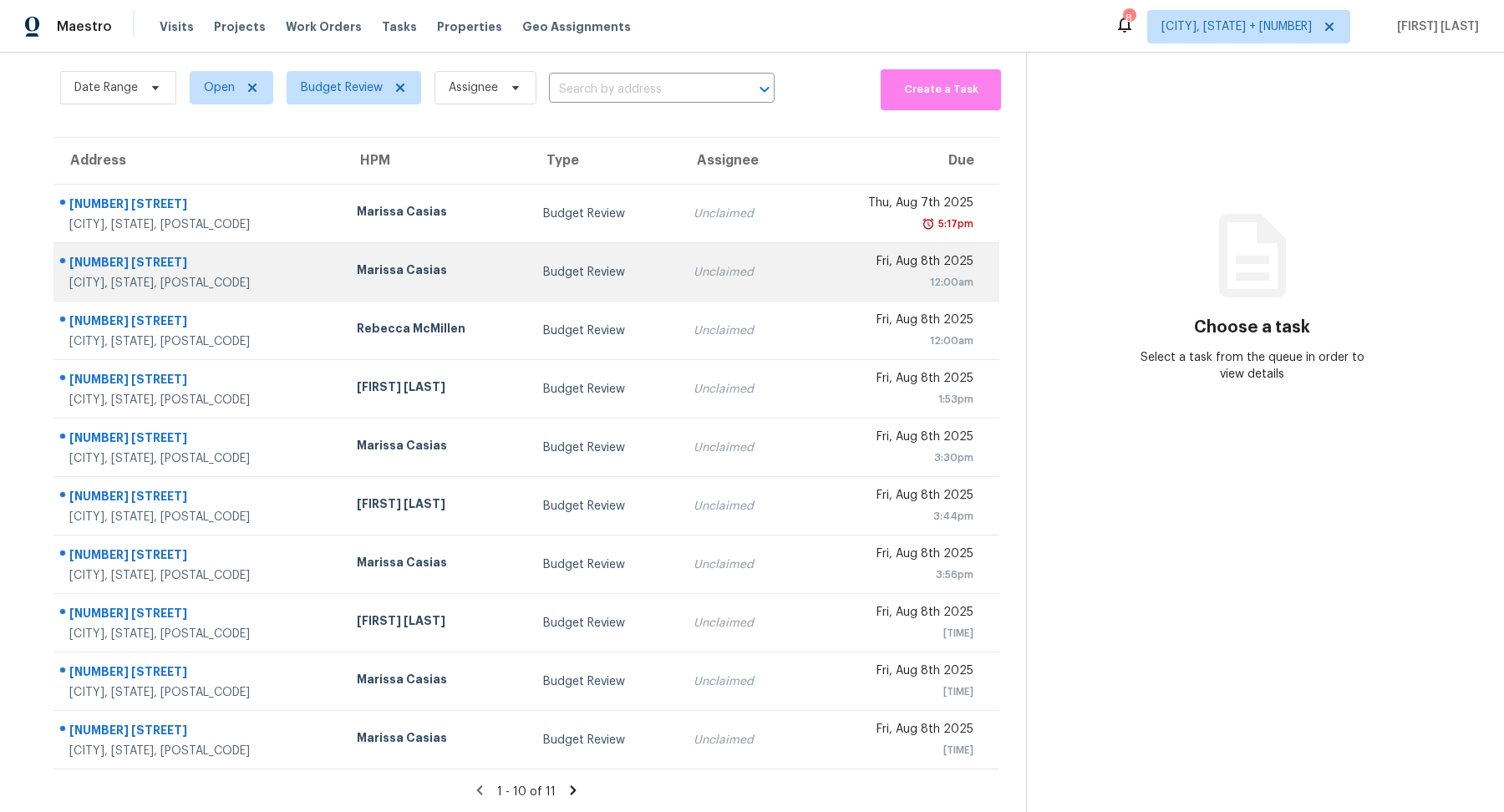 click on "[CITY], [STATE], [POSTAL_CODE]" at bounding box center [200, 283] 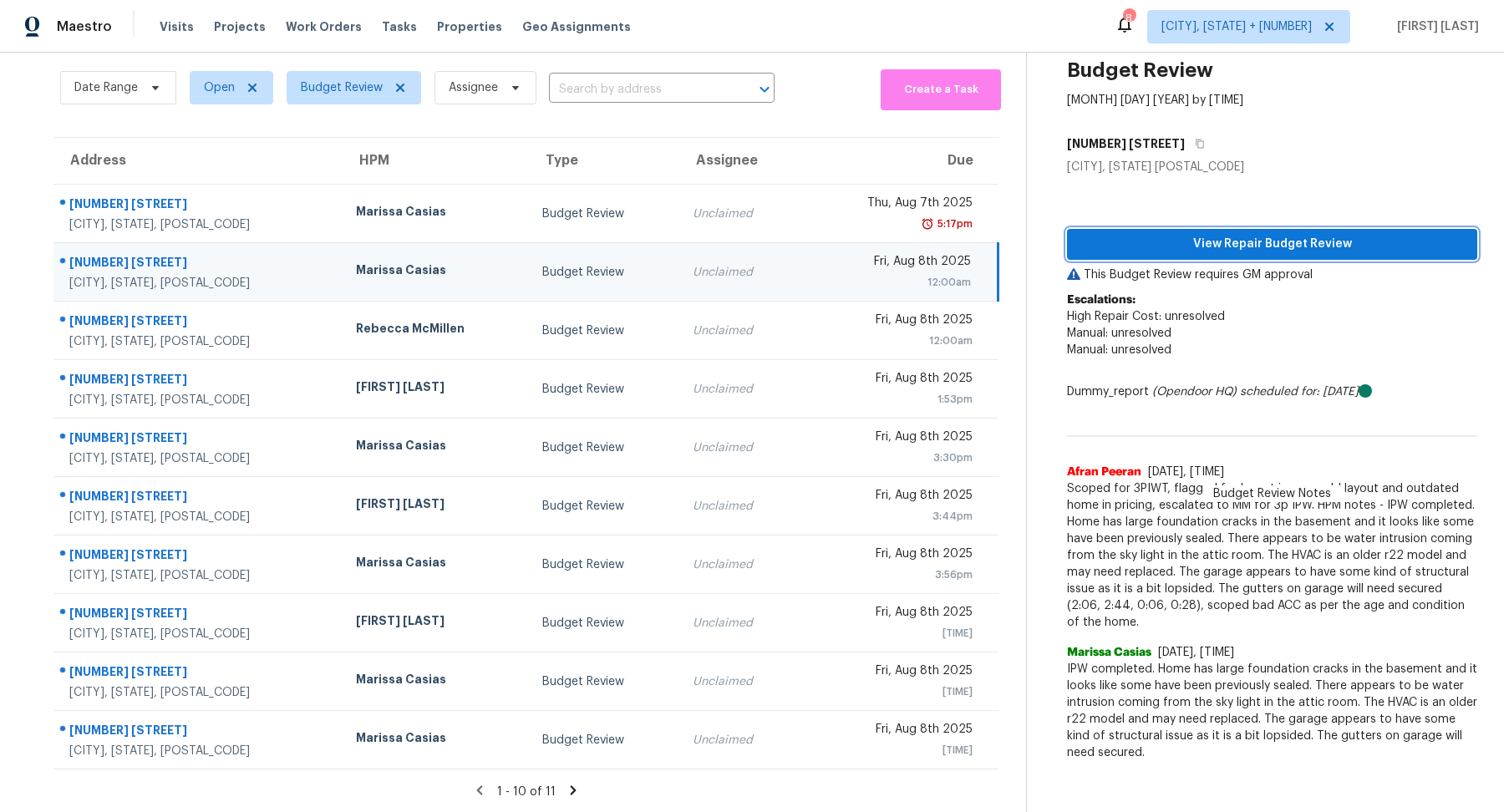 click on "View Repair Budget Review" at bounding box center [1272, 244] 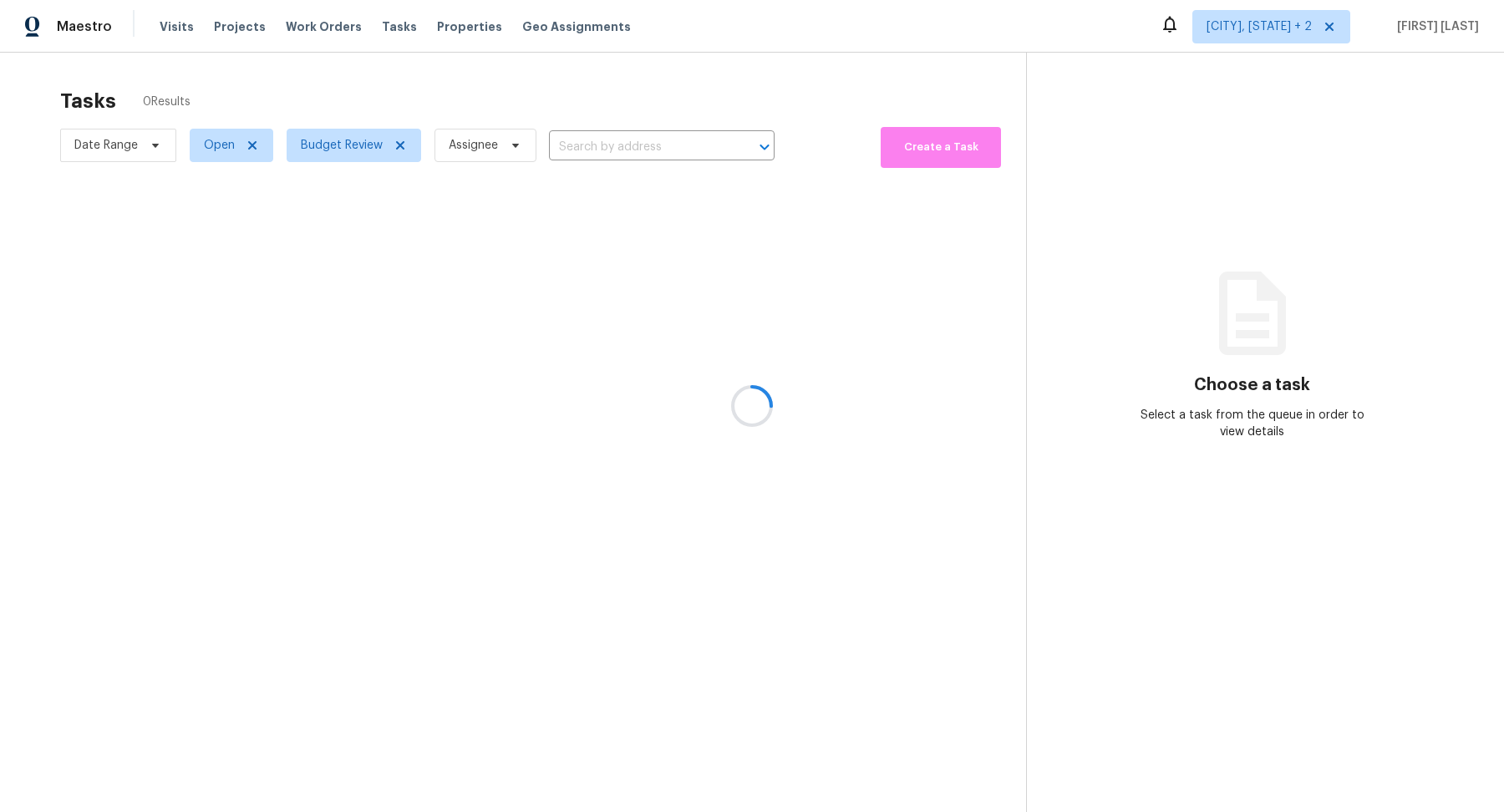 scroll, scrollTop: 0, scrollLeft: 0, axis: both 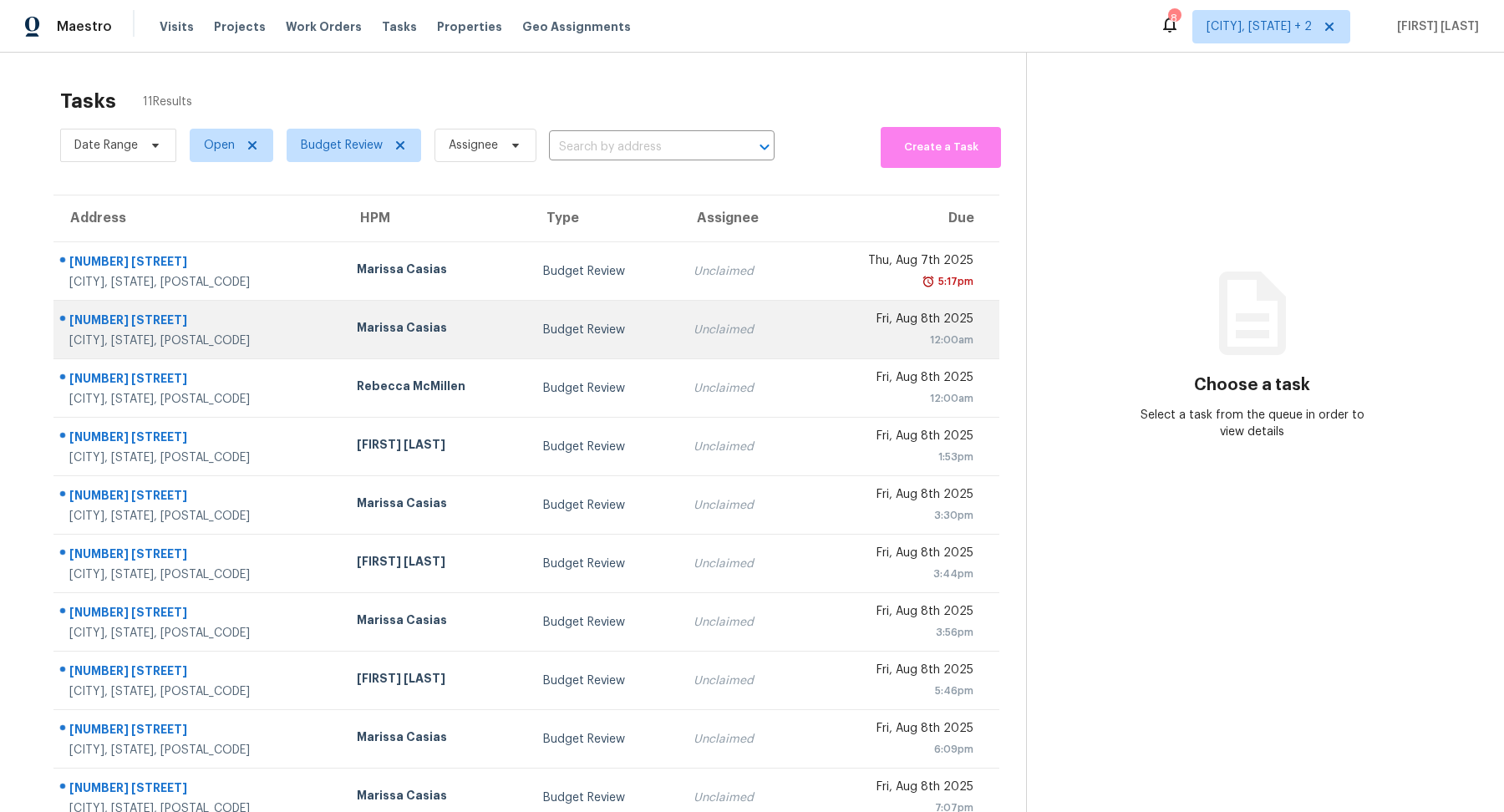 click on "[NUMBER] [STREET]   [CITY], [STATE], [POSTAL_CODE]" at bounding box center (198, 330) 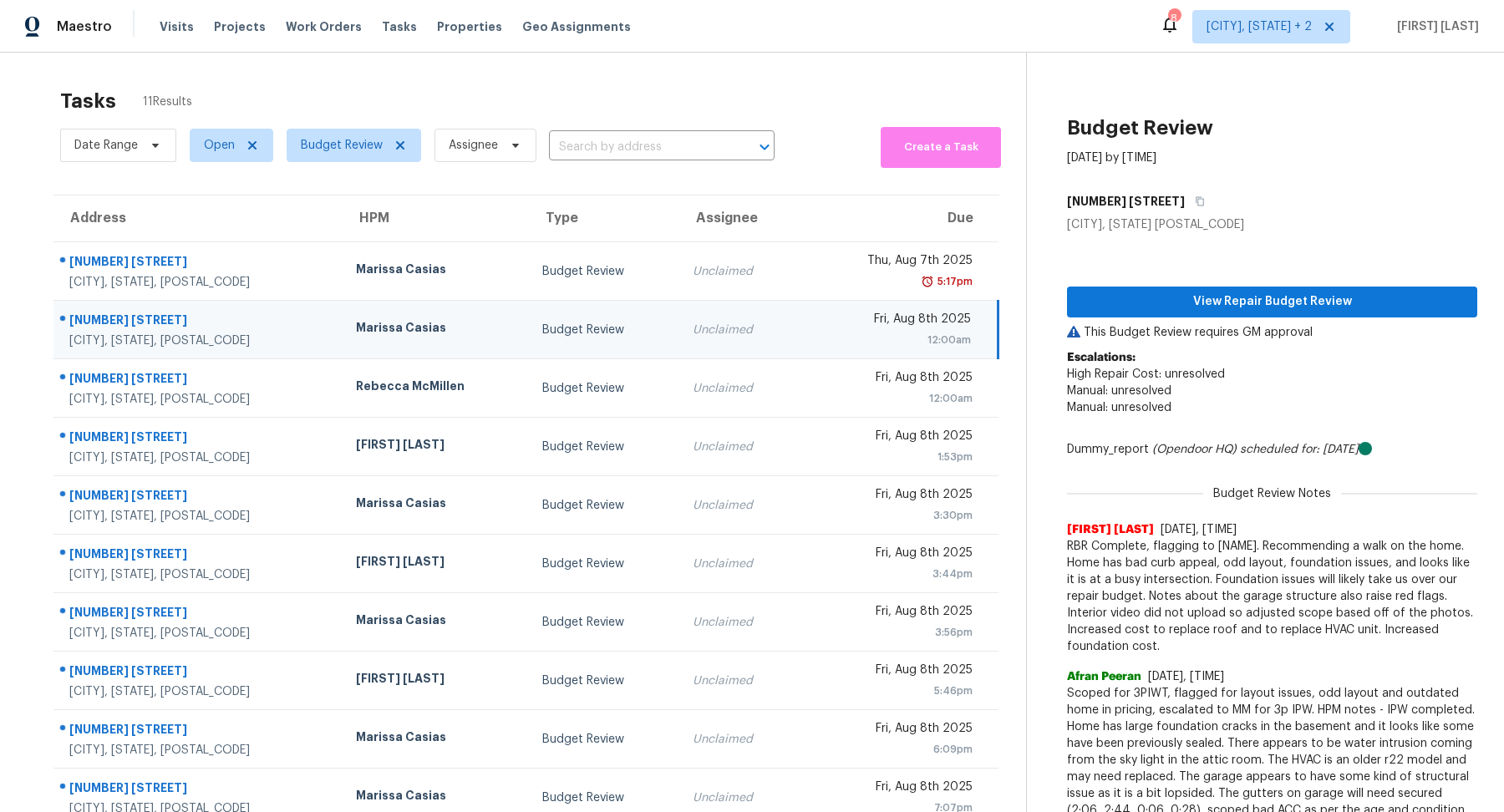 click on "[NUMBER] [STREET]" at bounding box center [199, 380] 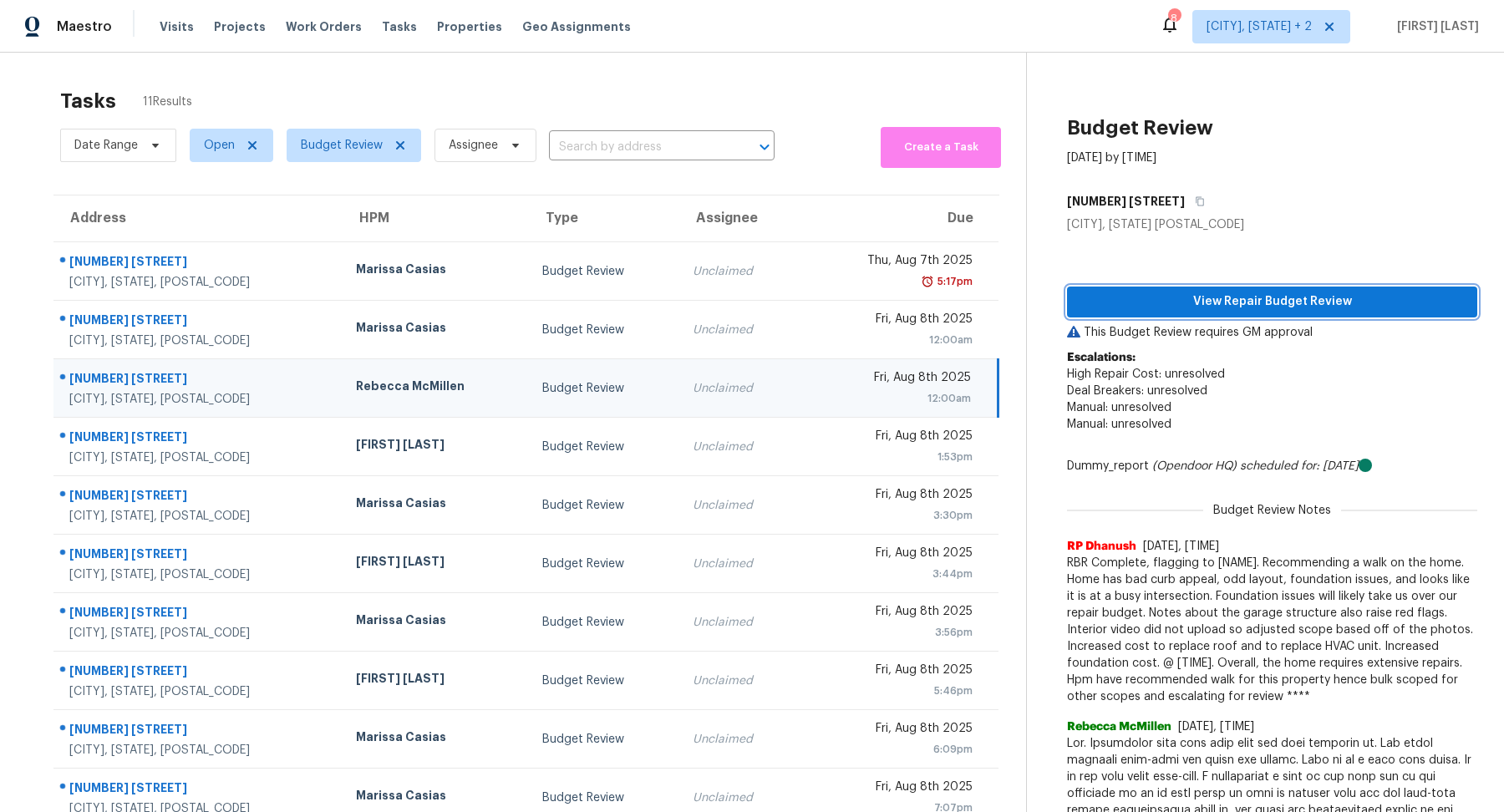 click on "View Repair Budget Review" at bounding box center (1272, 302) 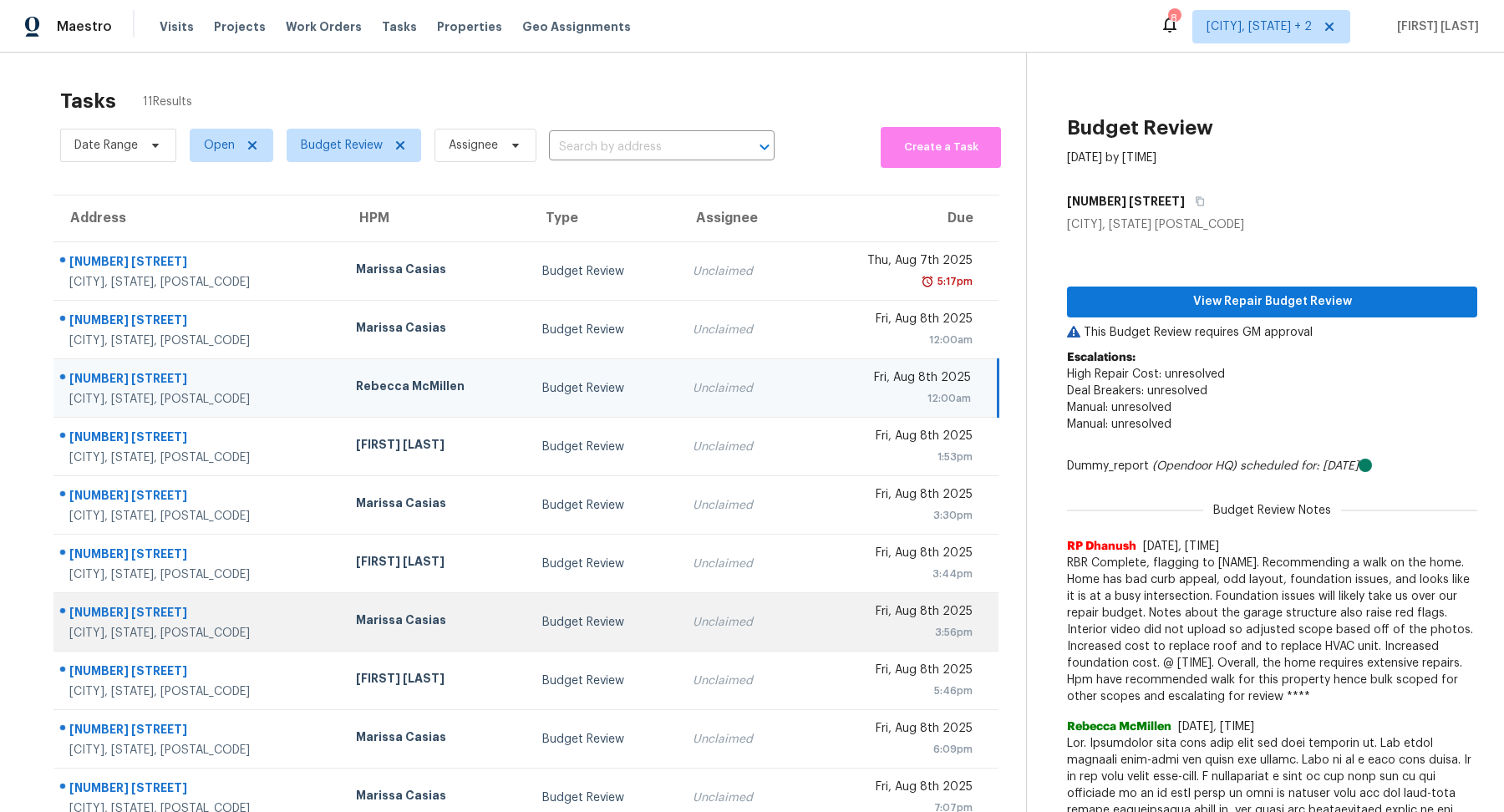 click on "[NUMBER] [STREET]" at bounding box center [199, 614] 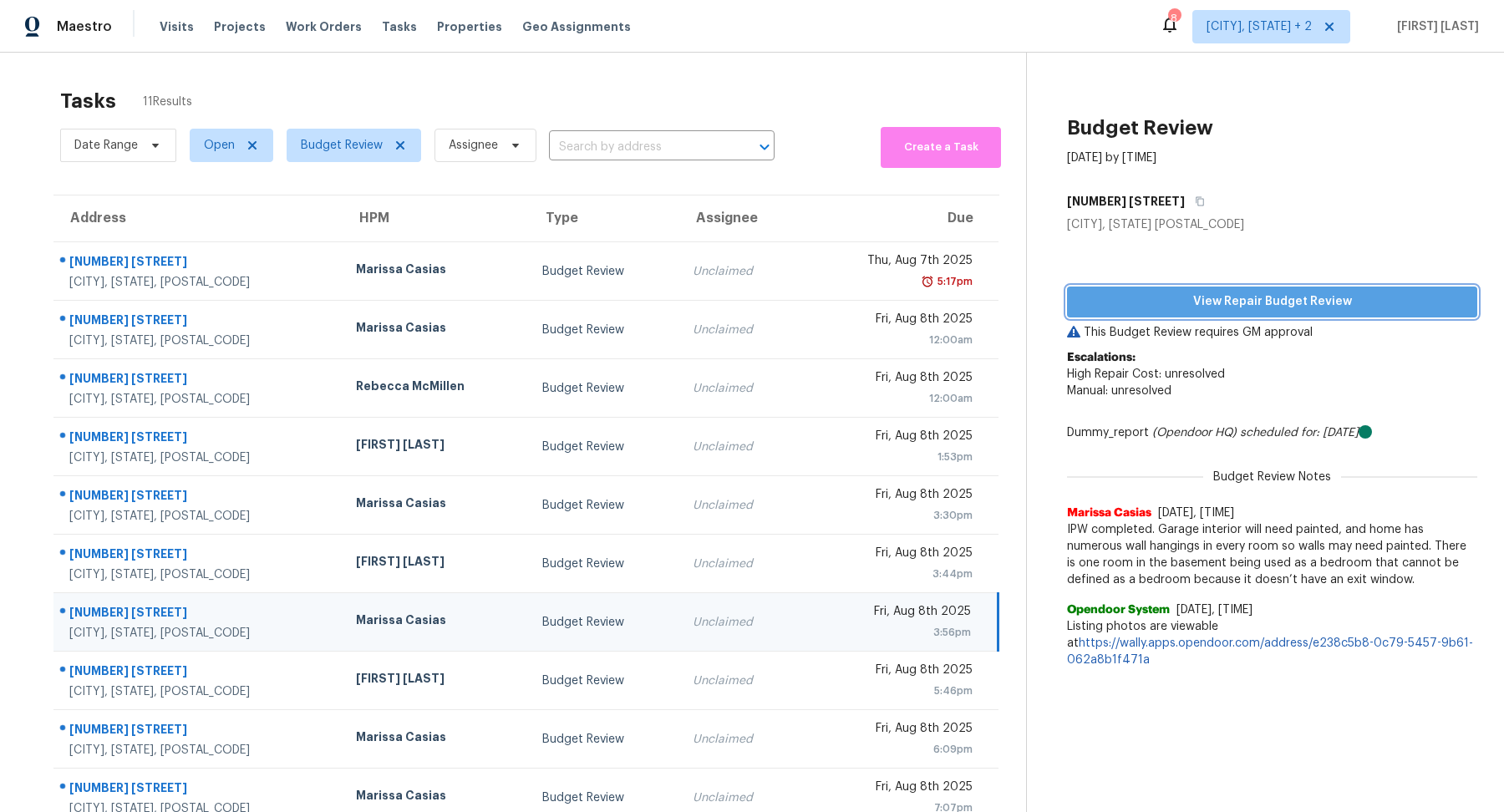 click on "View Repair Budget Review" at bounding box center [1272, 302] 